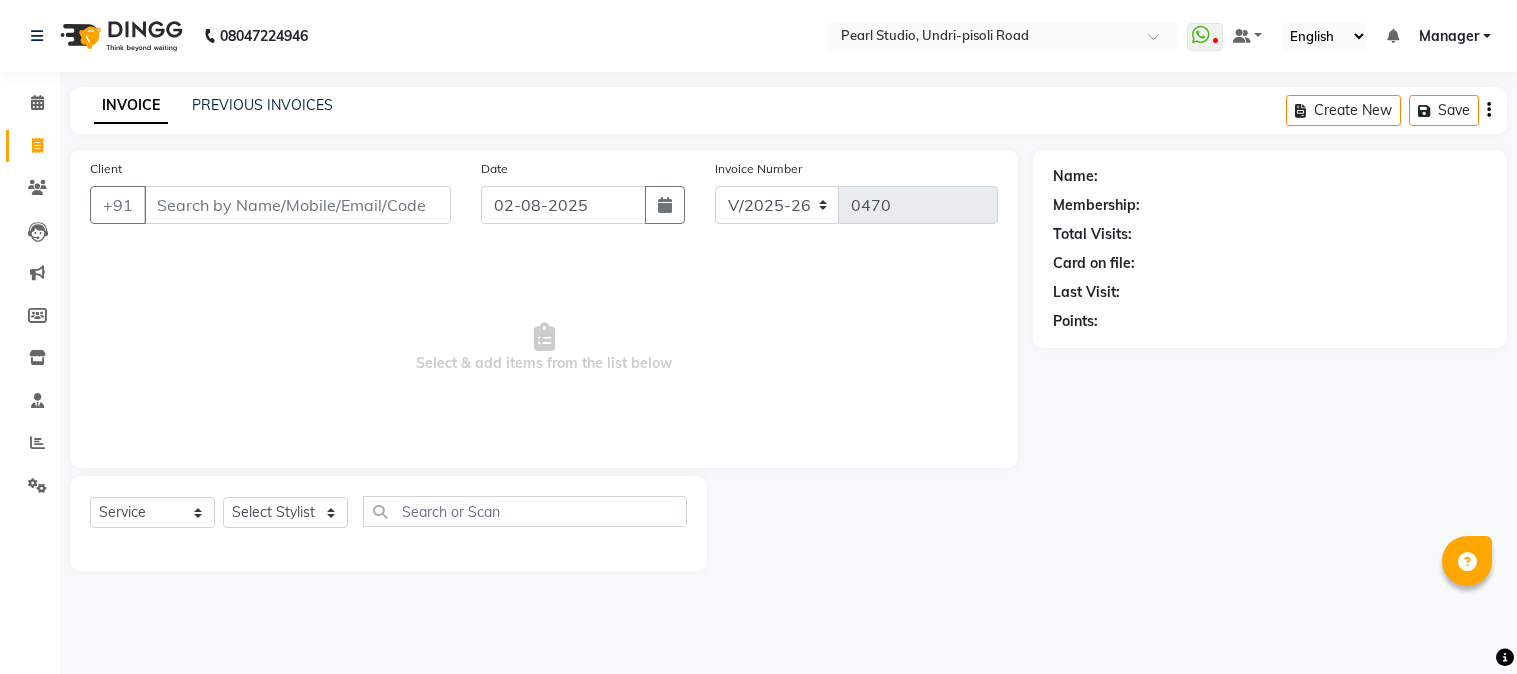 select on "5290" 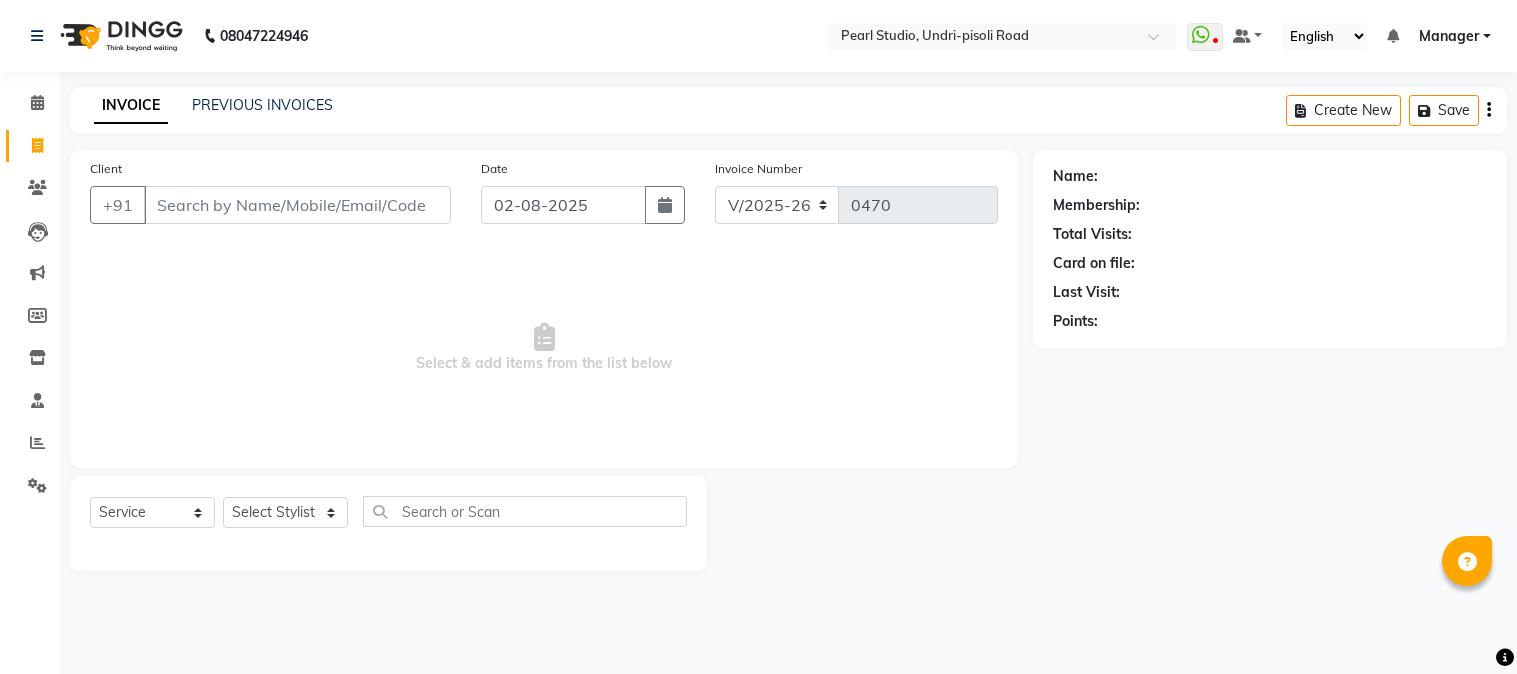 scroll, scrollTop: 0, scrollLeft: 0, axis: both 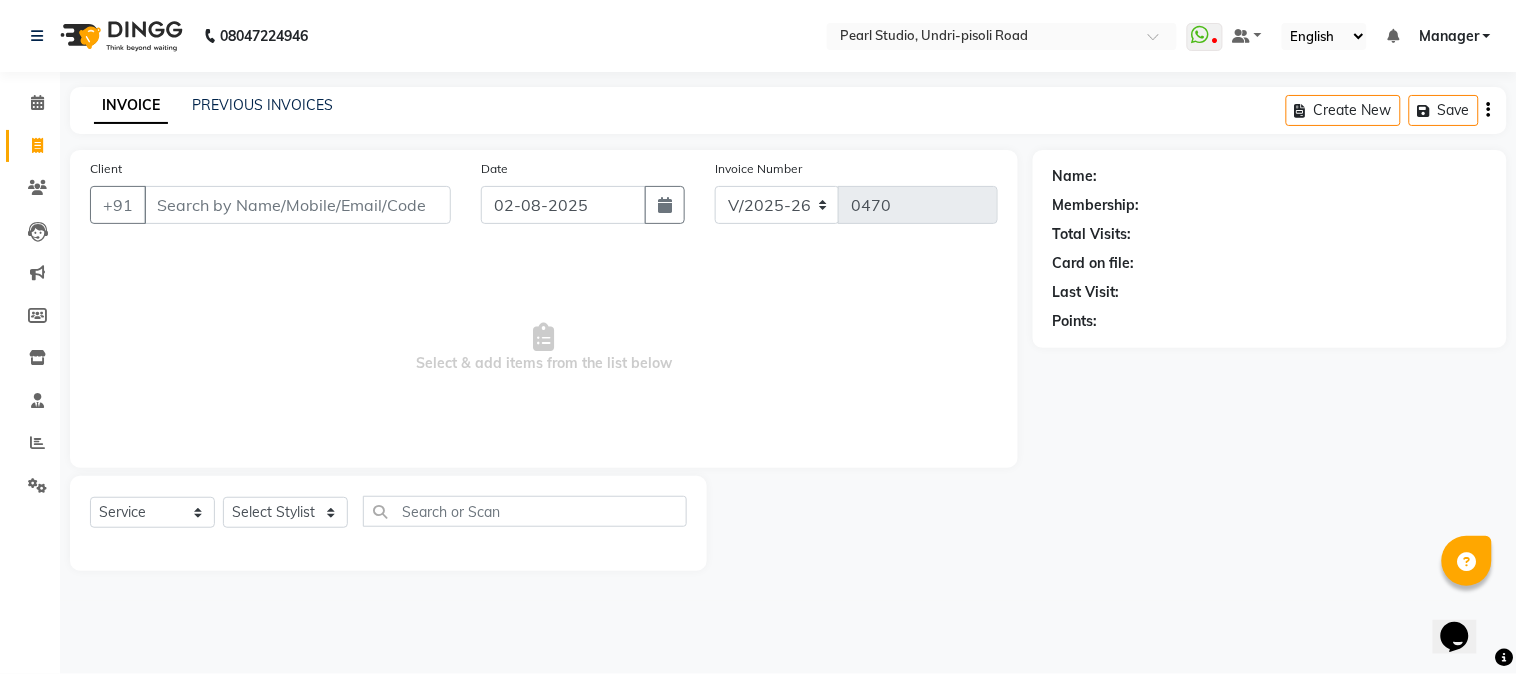click 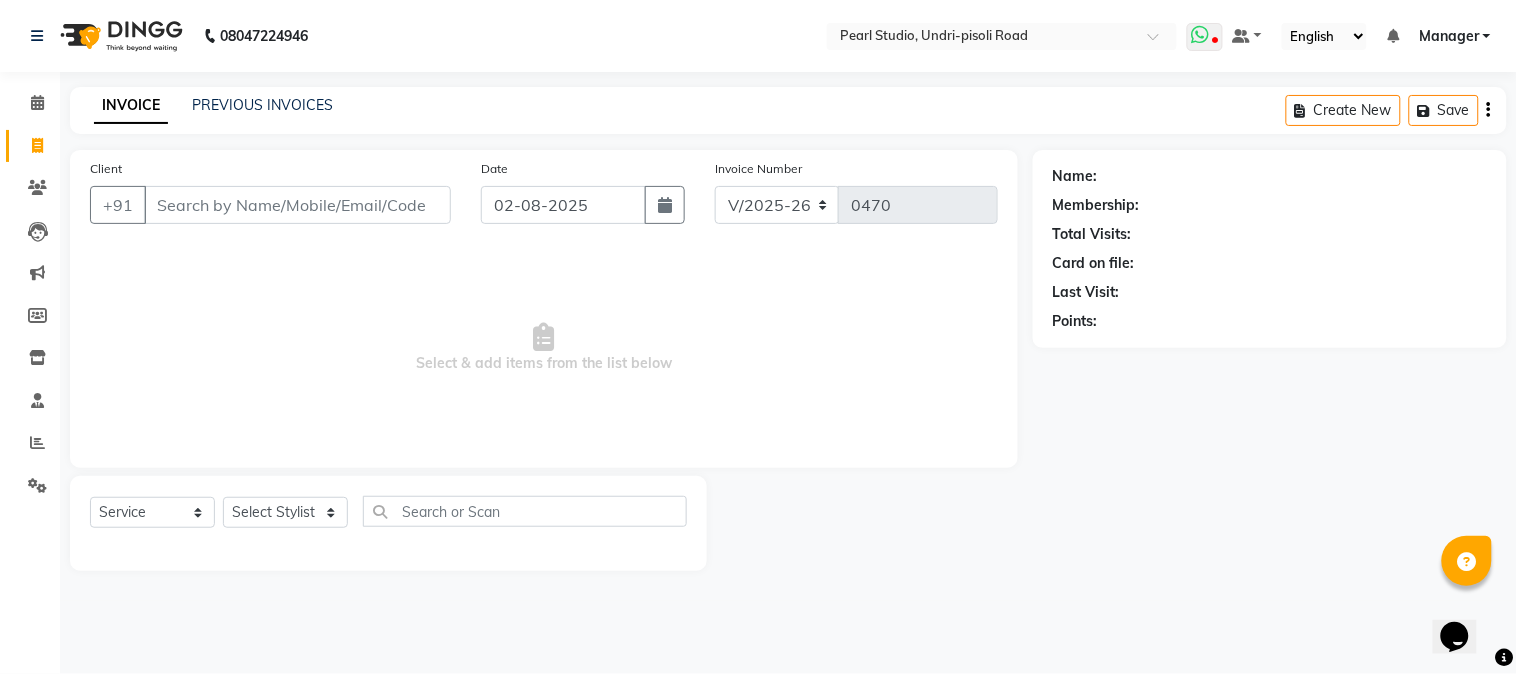 click at bounding box center [1201, 35] 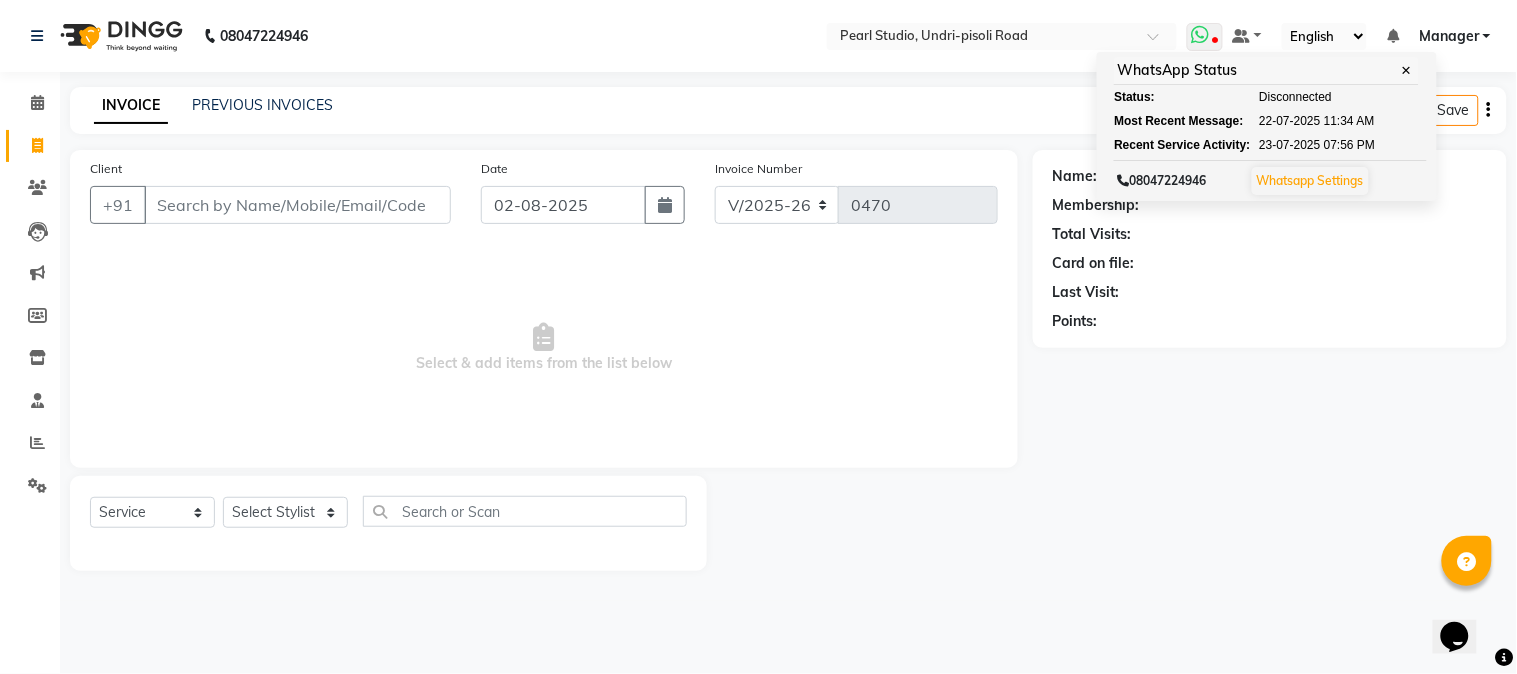 click on "Whatsapp Settings" at bounding box center [1310, 180] 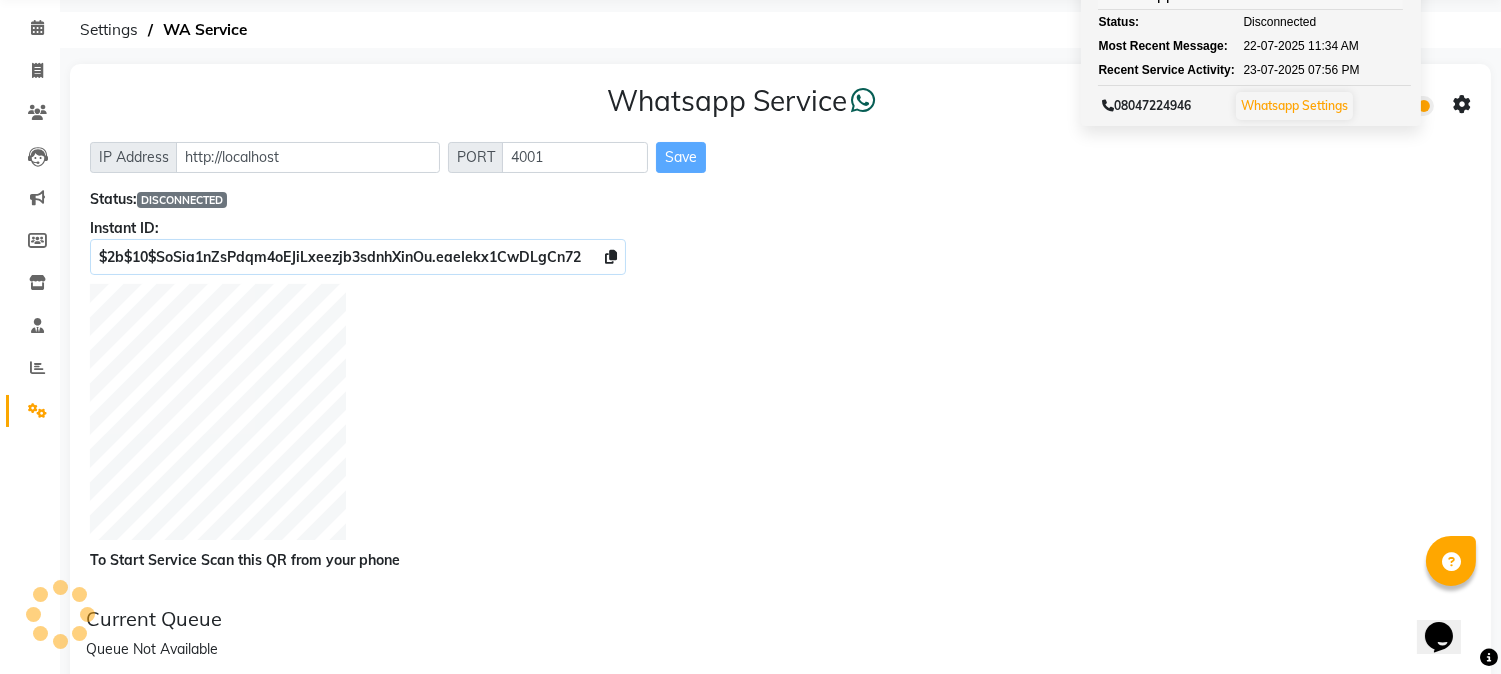 scroll, scrollTop: 222, scrollLeft: 0, axis: vertical 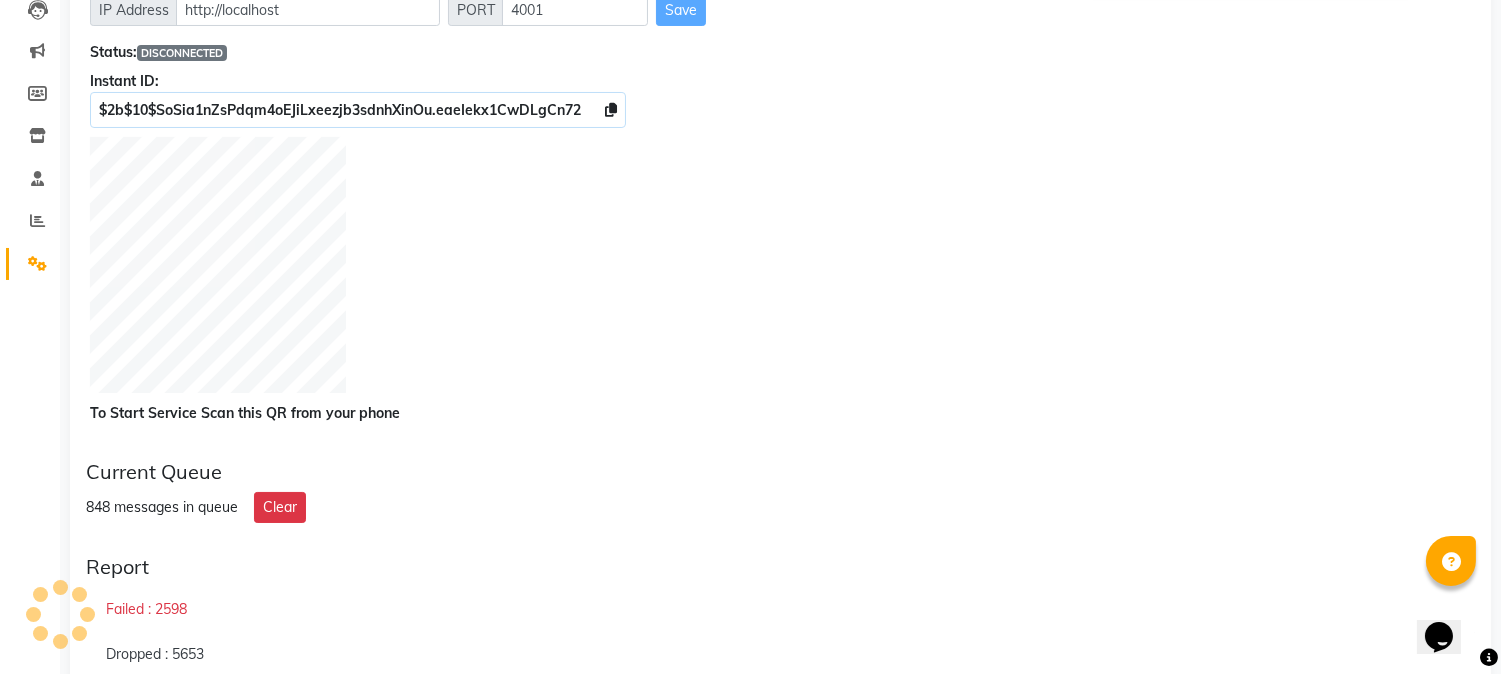 click 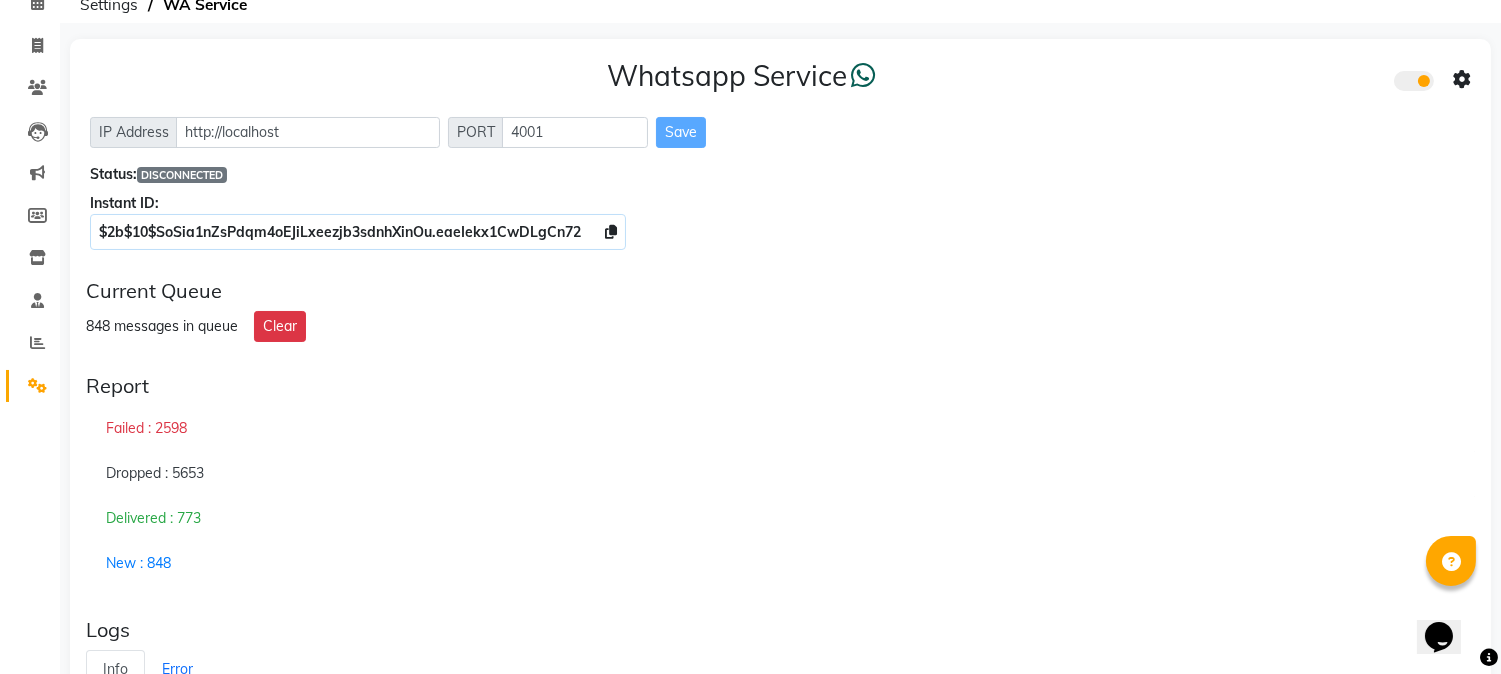 scroll, scrollTop: 222, scrollLeft: 0, axis: vertical 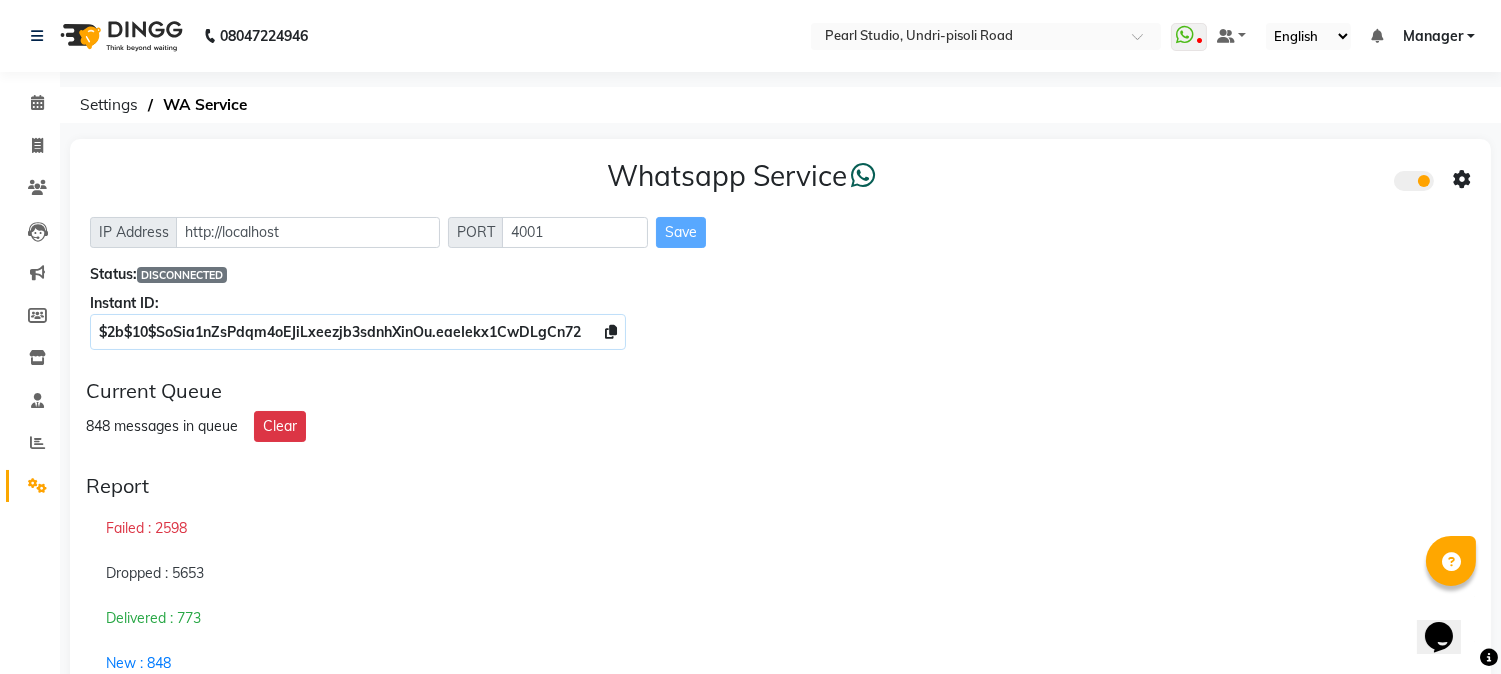 click on "Whatsapp Service" 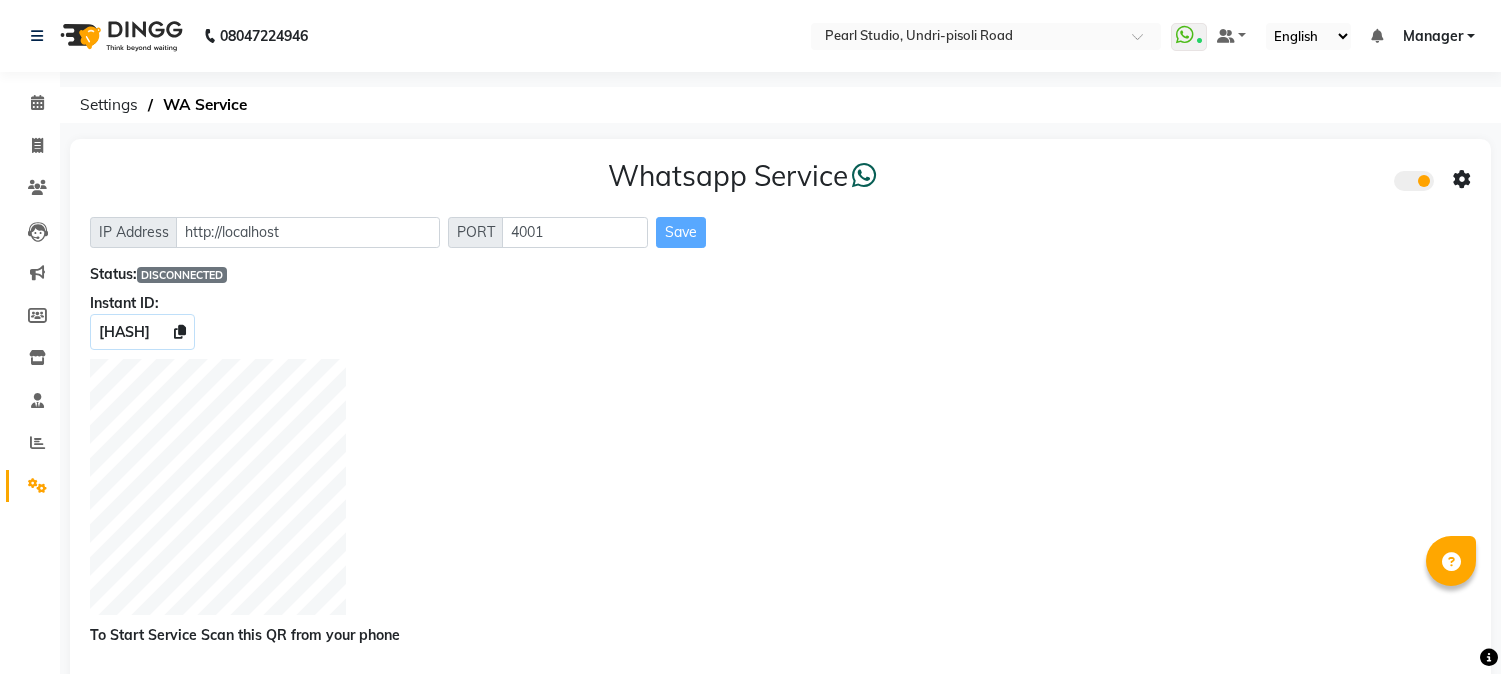 scroll, scrollTop: 0, scrollLeft: 0, axis: both 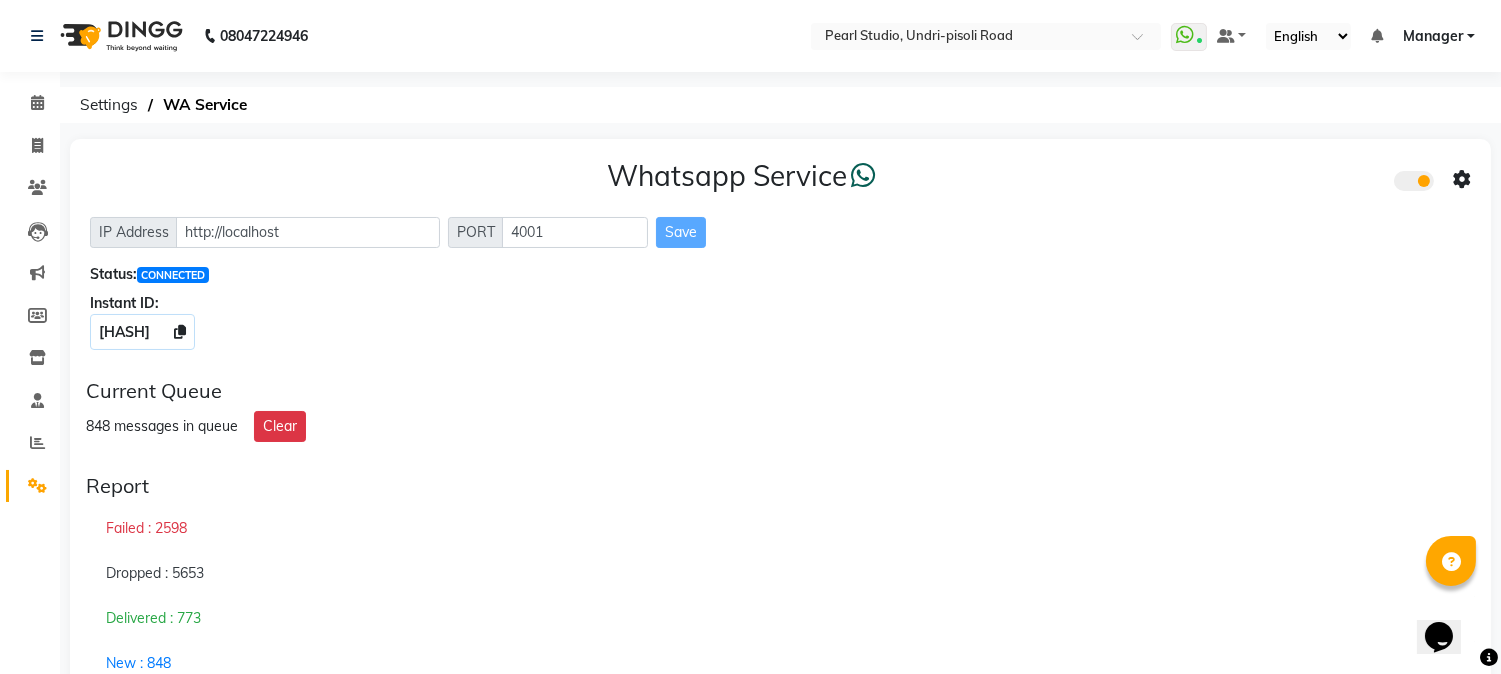 click on "Whatsapp Service  IP Address http://localhost PORT 4001 Save Status:  CONNECTED Instant ID: $2b$10$SoSia1nZsPdqm4oEJiLxeezjb3sdnhXinOu.eaeIekx1CwDLgCn72" 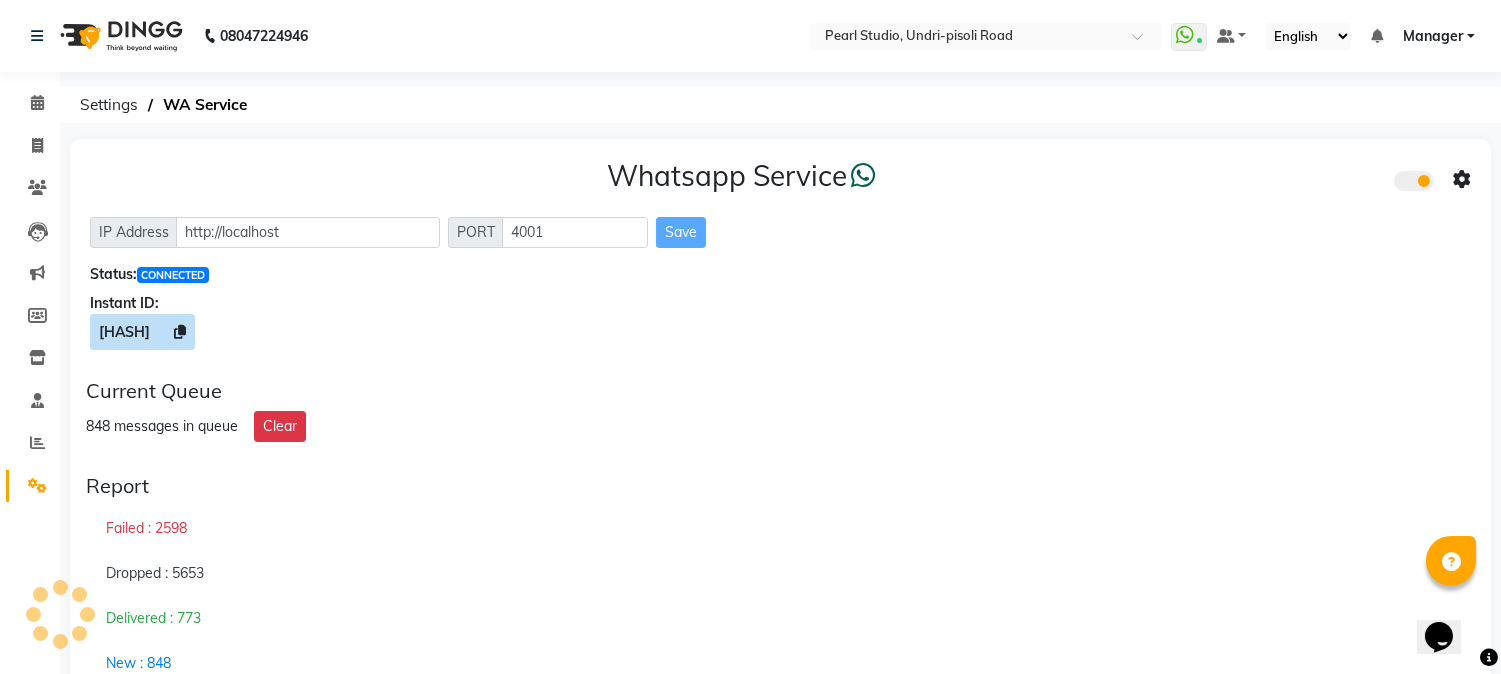 click 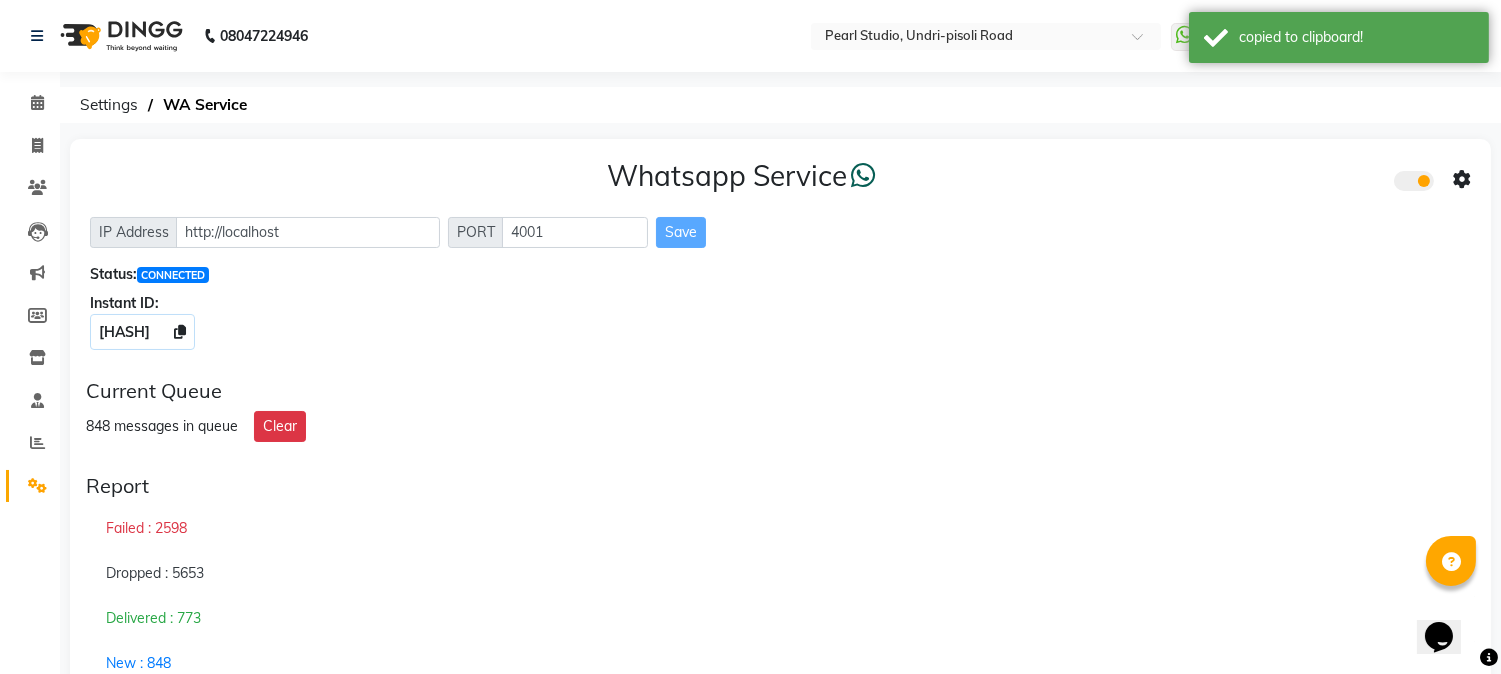 click 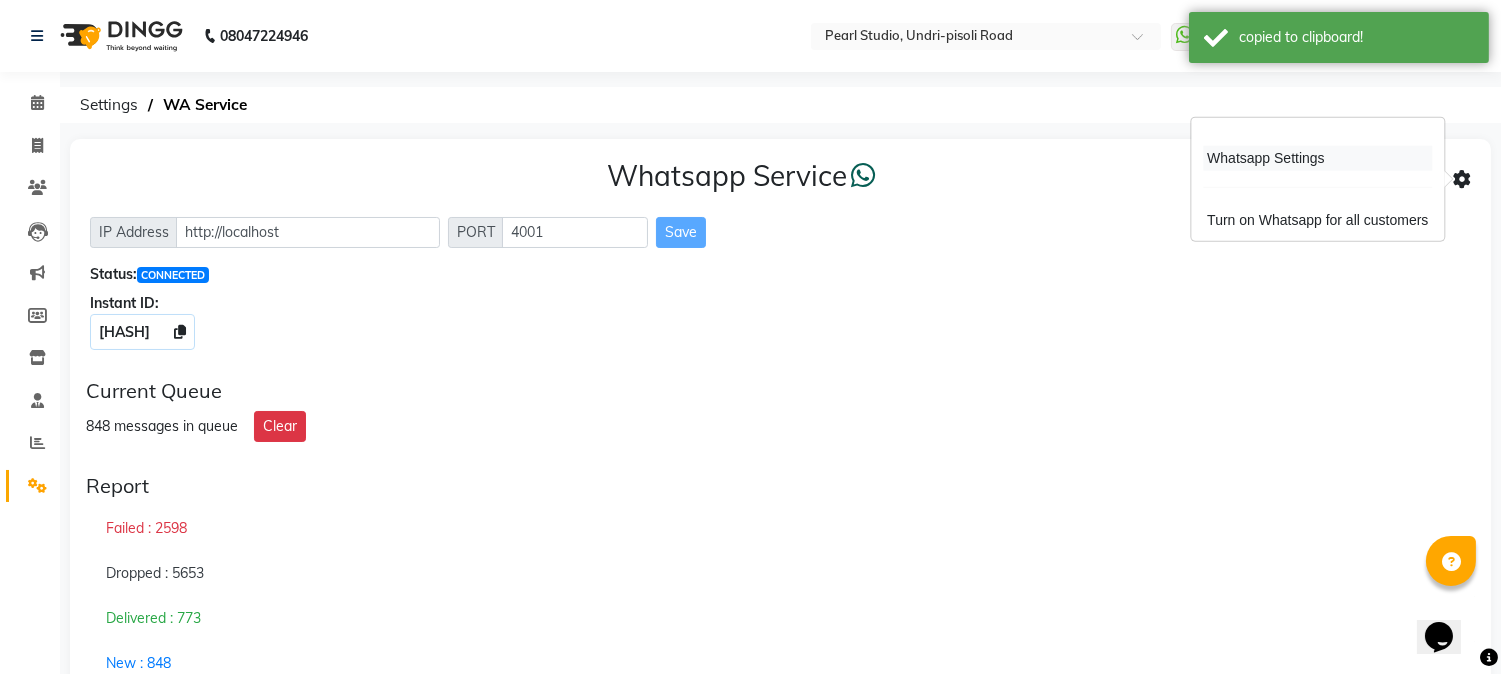 click on "Whatsapp Settings" at bounding box center [1317, 158] 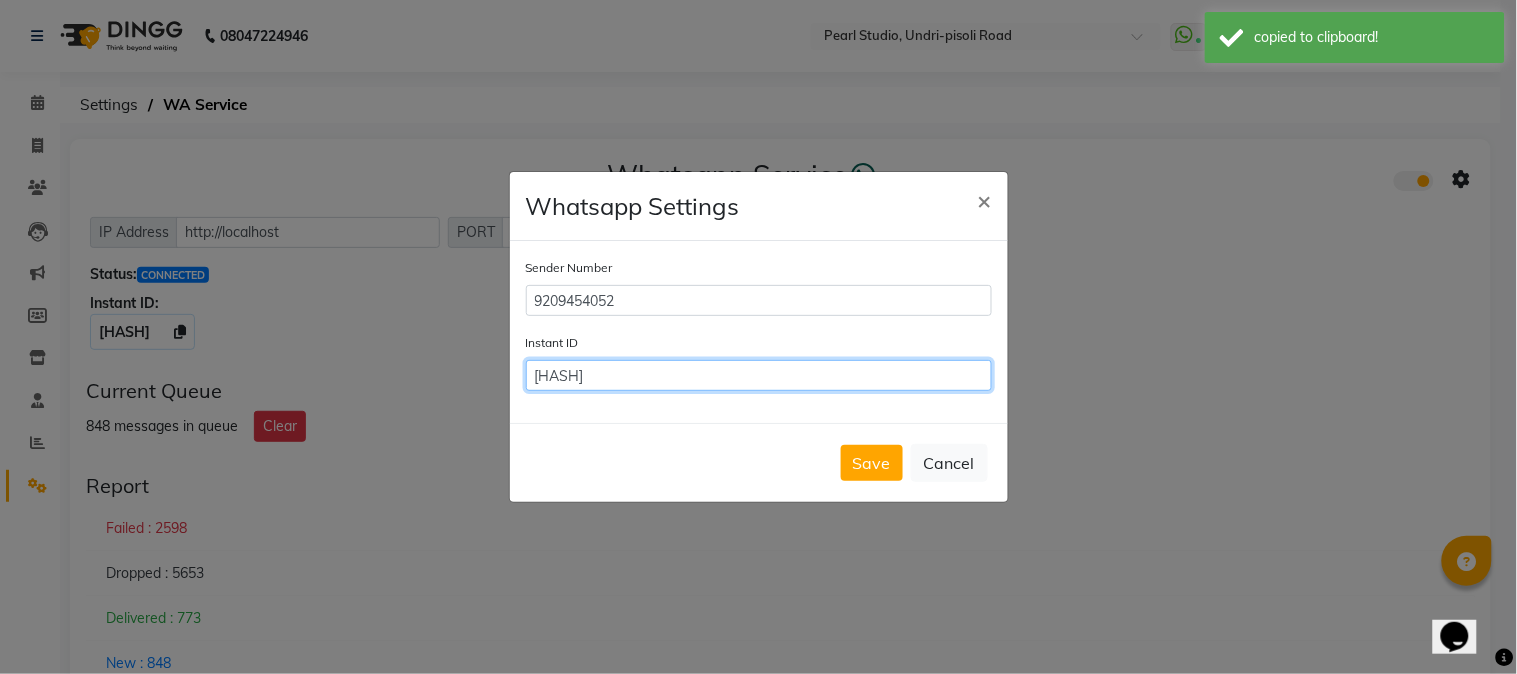 click on "$2b$10$SoSia1nZsPdqm4oEJiLxeezjb3sdnhXinOu.eaeIekx1CwDLgCn72" at bounding box center [759, 375] 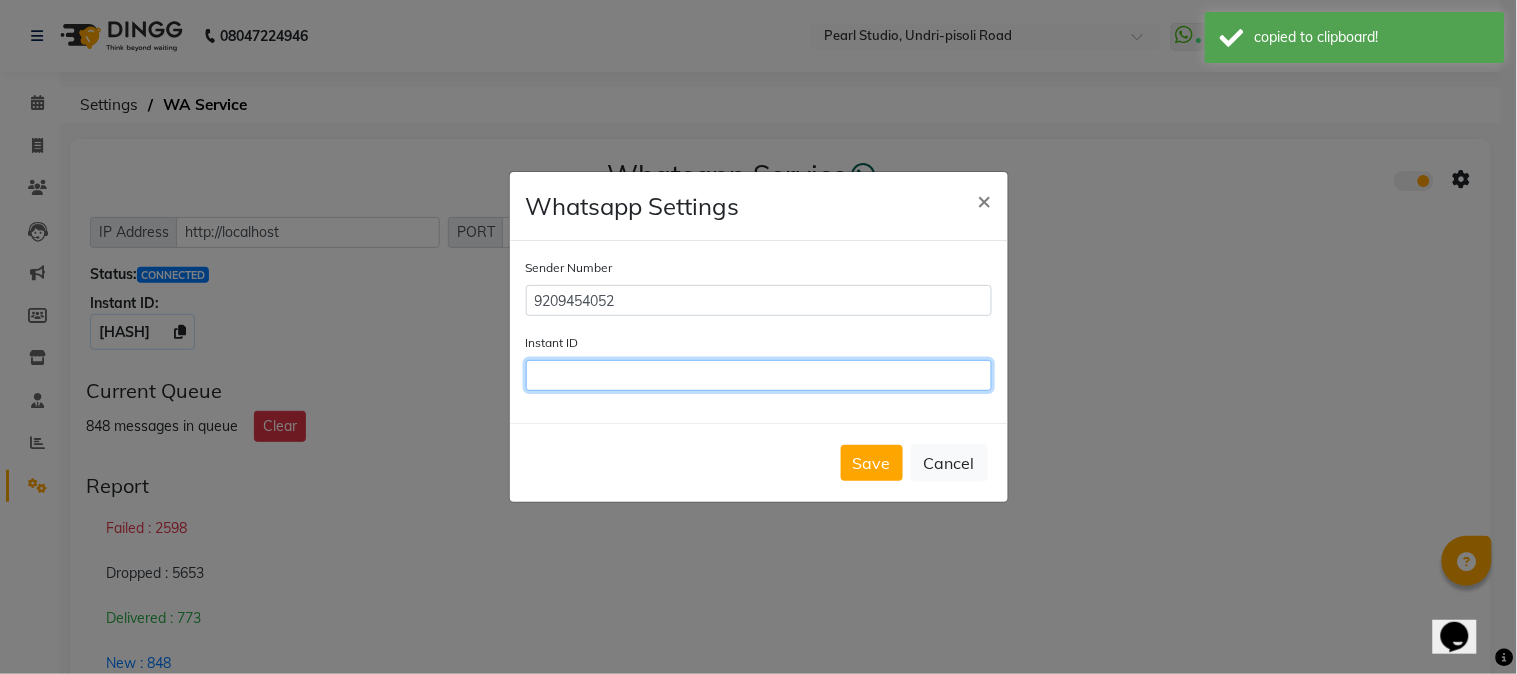 paste on "$2b$10$SoSia1nZsPdqm4oEJiLxeezjb3sdnhXinOu.eaeIekx1CwDLgCn72" 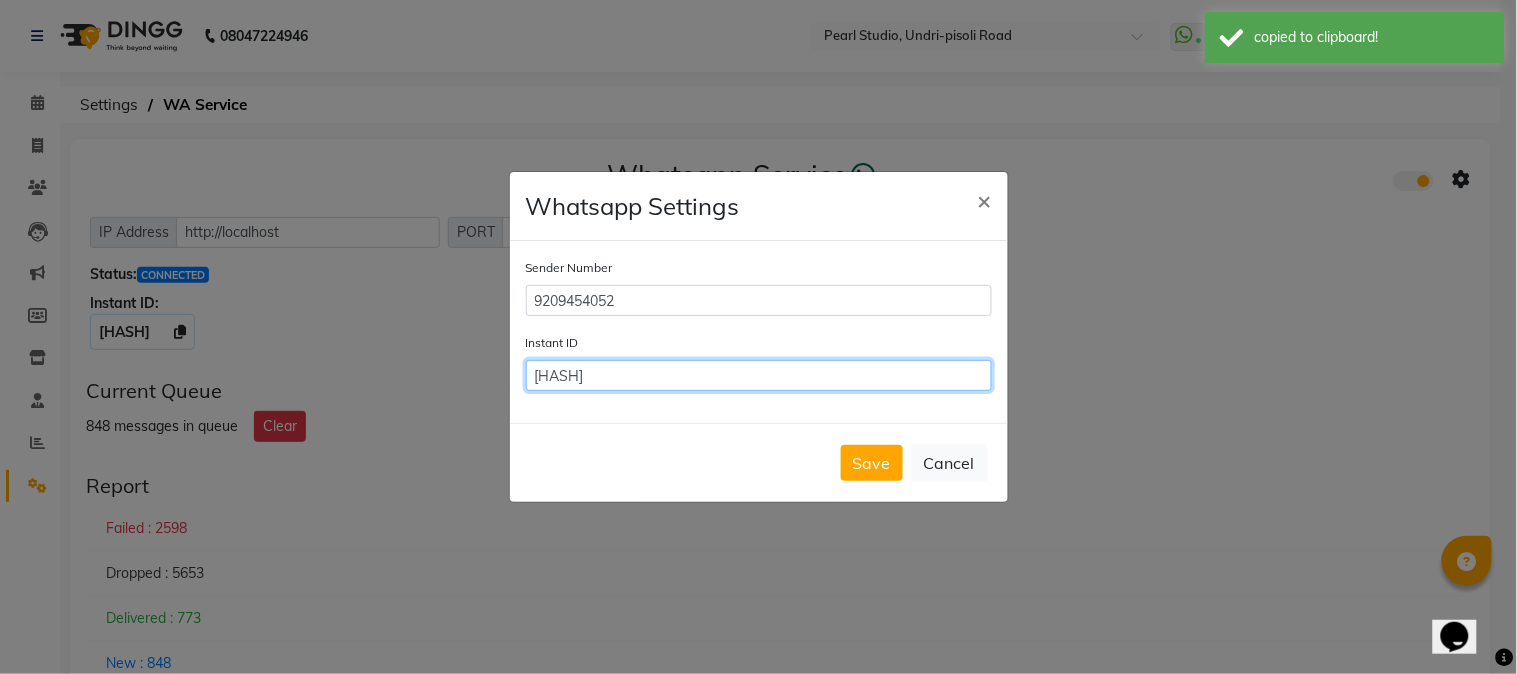 scroll, scrollTop: 0, scrollLeft: 23, axis: horizontal 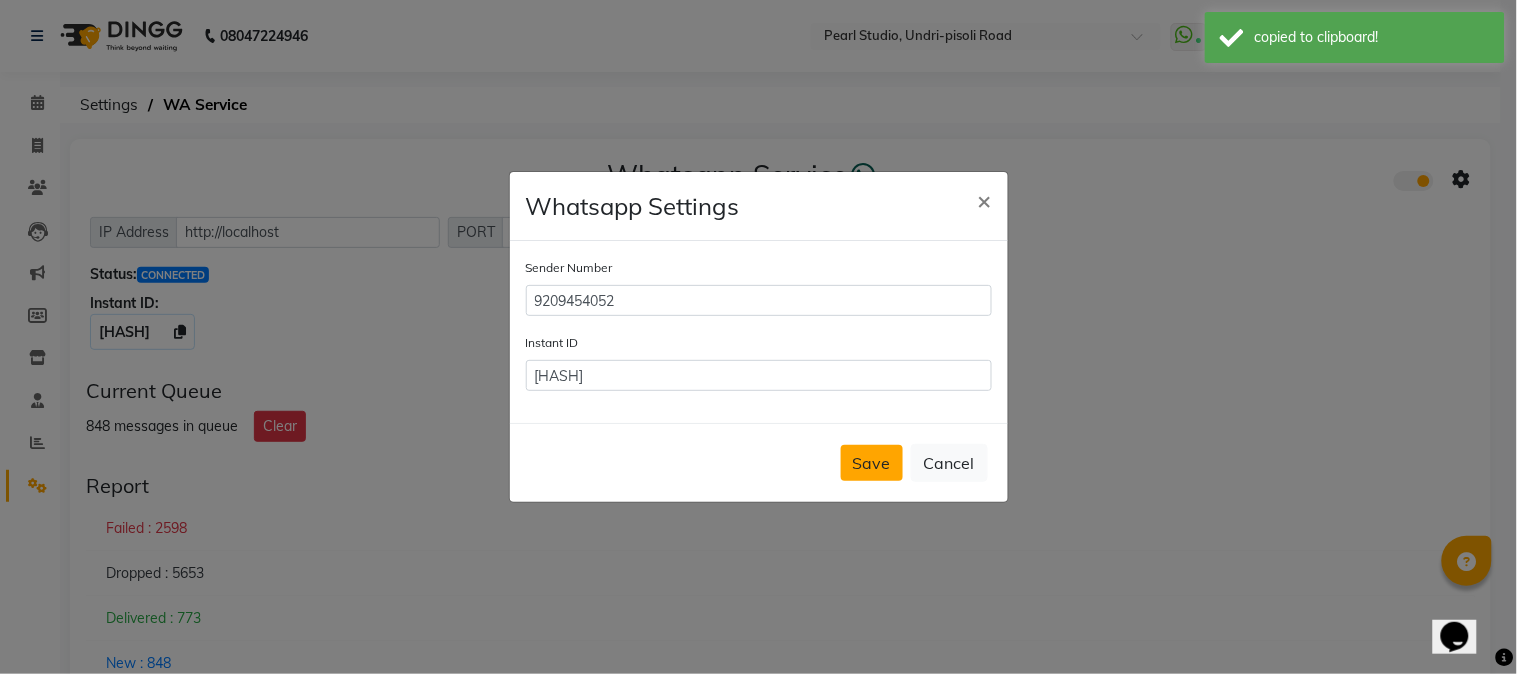 click on "Save" 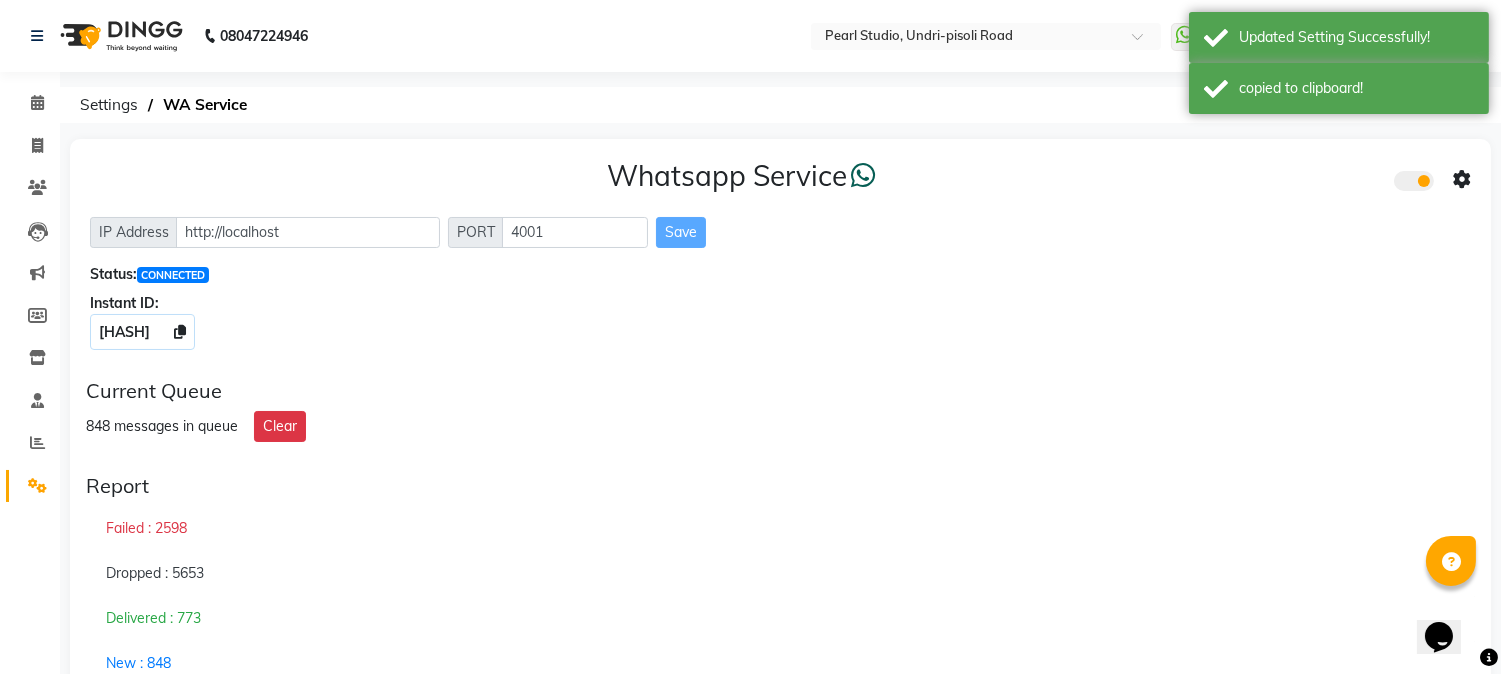 drag, startPoint x: 1231, startPoint y: 236, endPoint x: 994, endPoint y: 668, distance: 492.7403 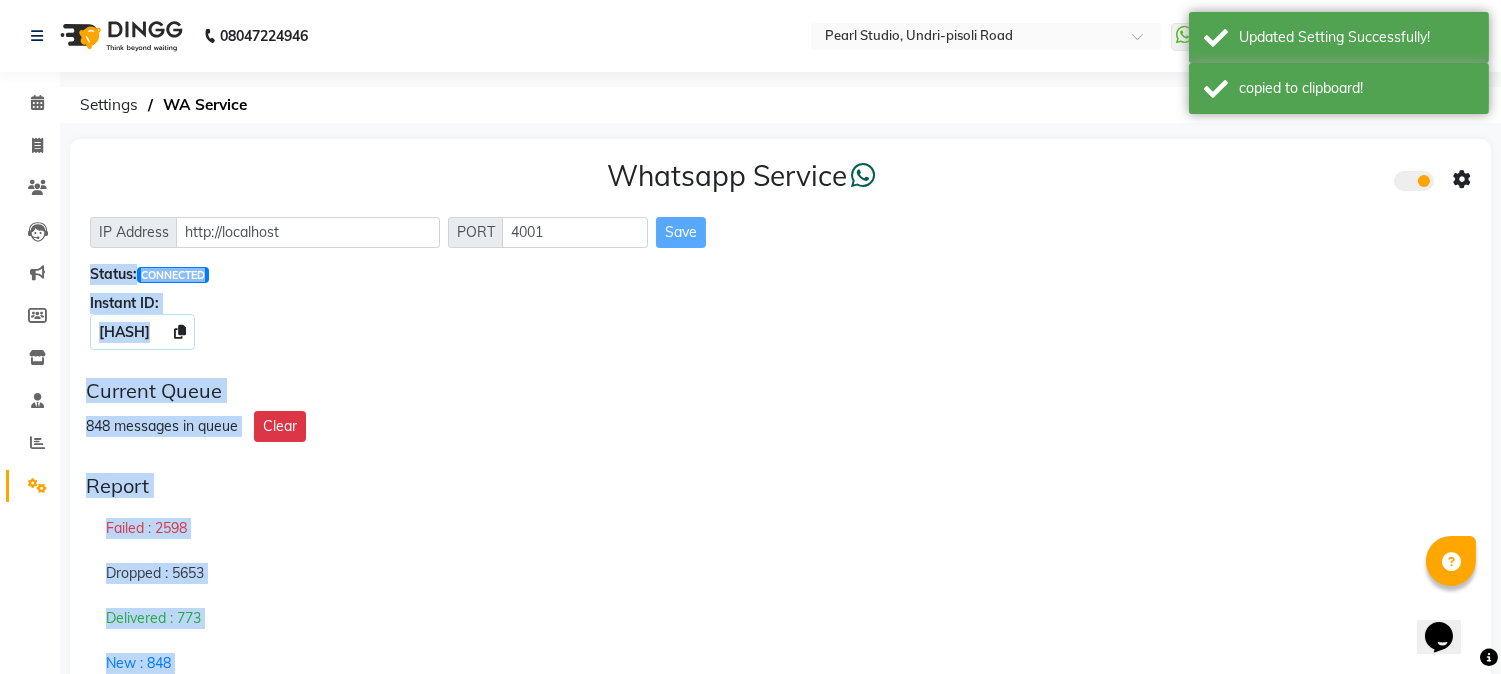 scroll, scrollTop: 53, scrollLeft: 0, axis: vertical 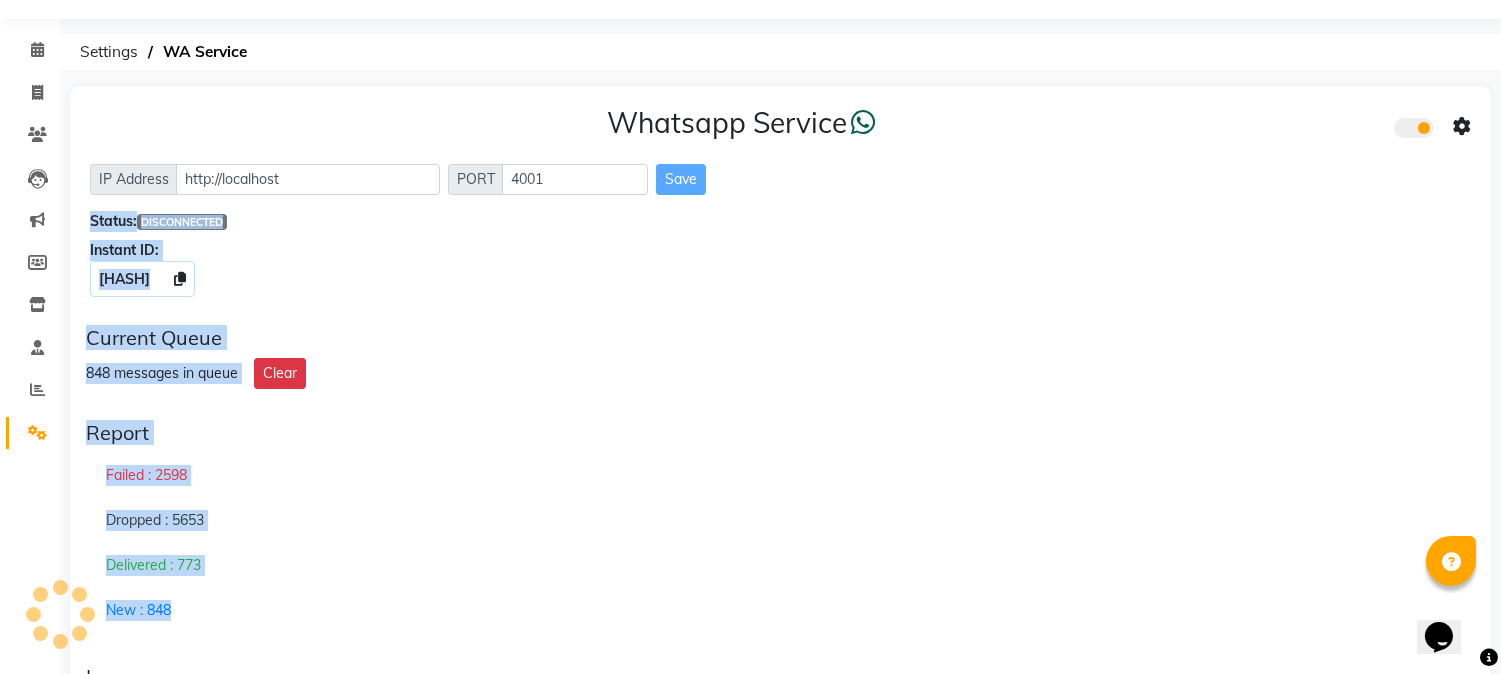 click on "Whatsapp Service  IP Address http://localhost PORT 4001 Save Status:  DISCONNECTED Instant ID: $2b$10$SoSia1nZsPdqm4oEJiLxeezjb3sdnhXinOu.eaeIekx1CwDLgCn72" 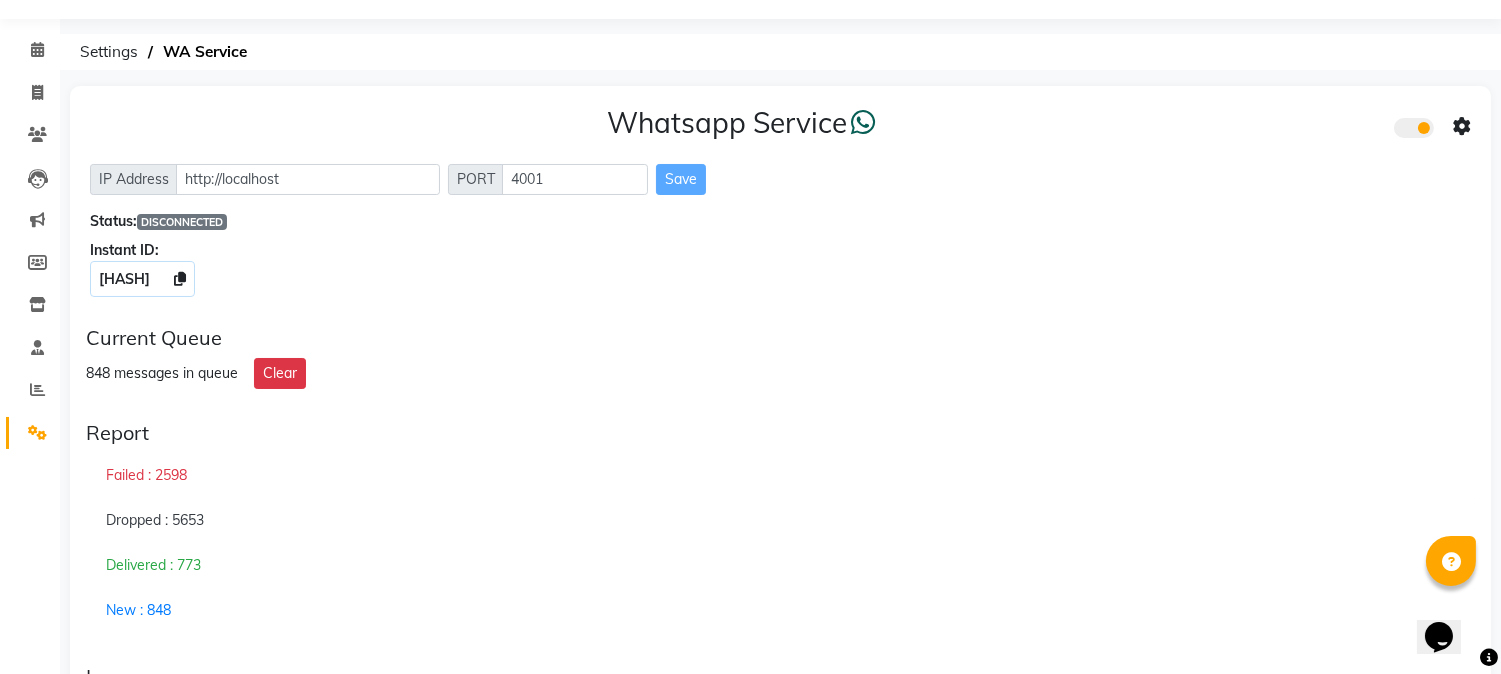 click on "848 messages in queue Clear" 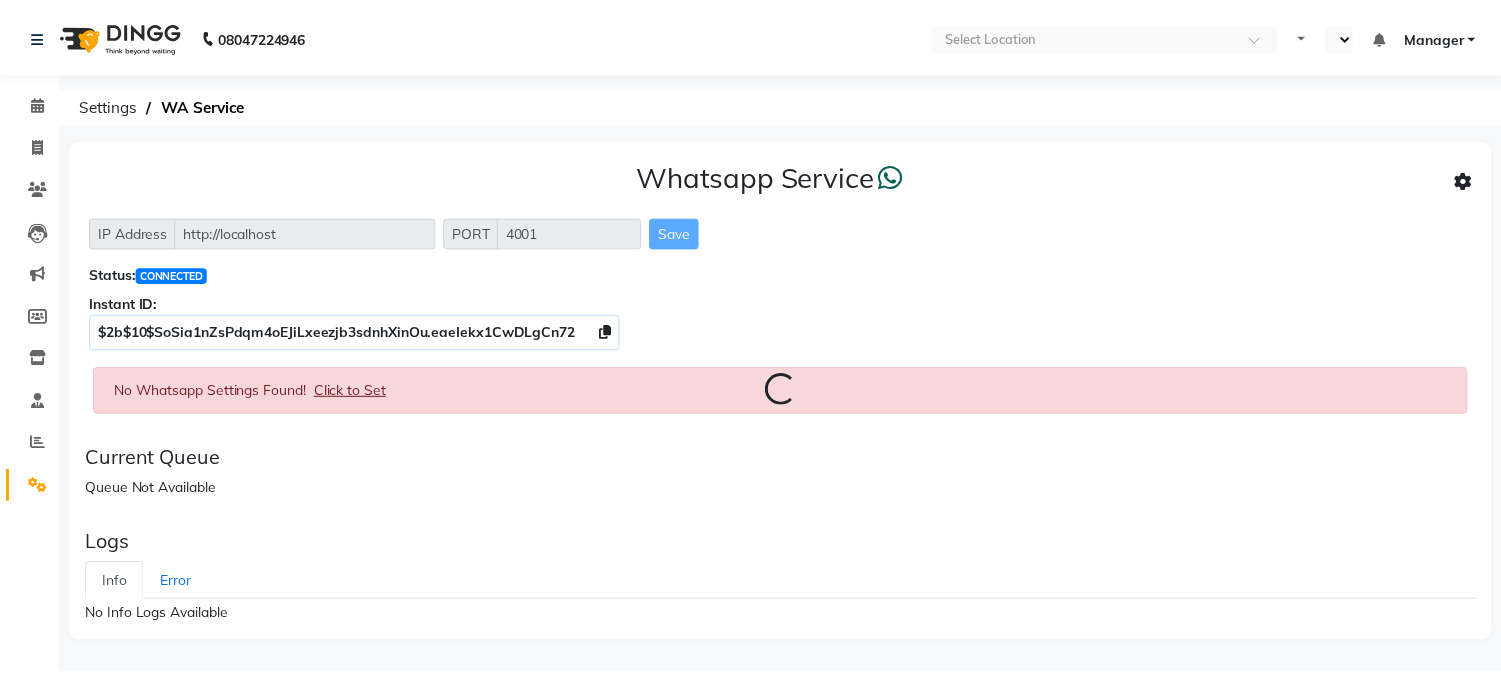 scroll, scrollTop: 0, scrollLeft: 0, axis: both 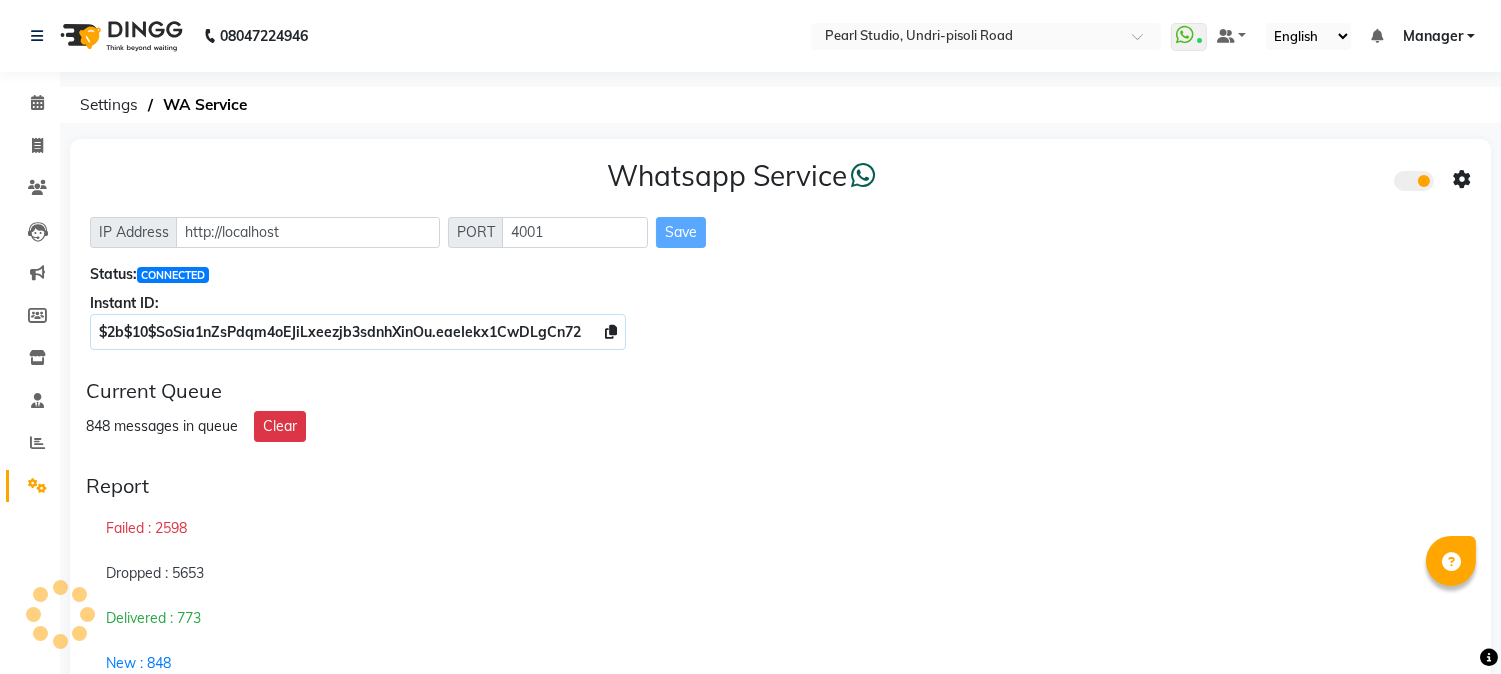 select on "en" 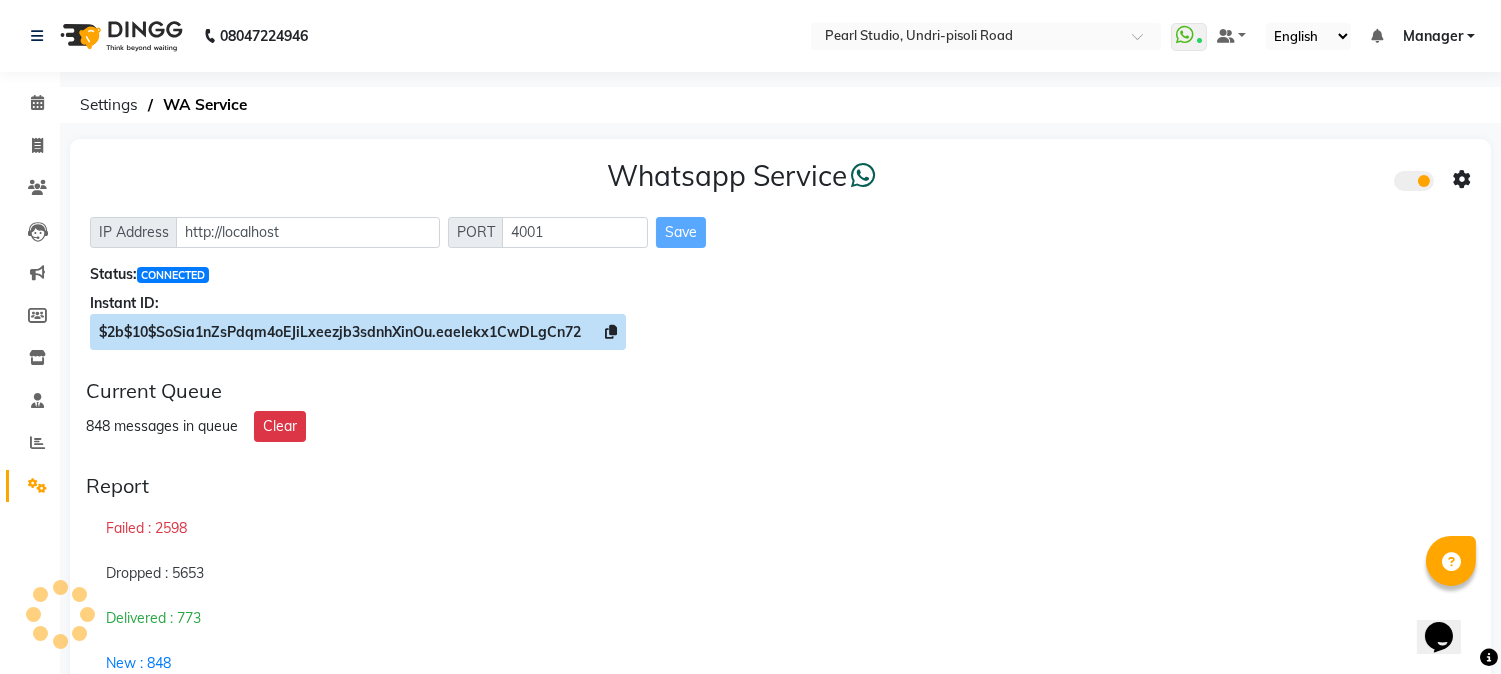 scroll, scrollTop: 0, scrollLeft: 0, axis: both 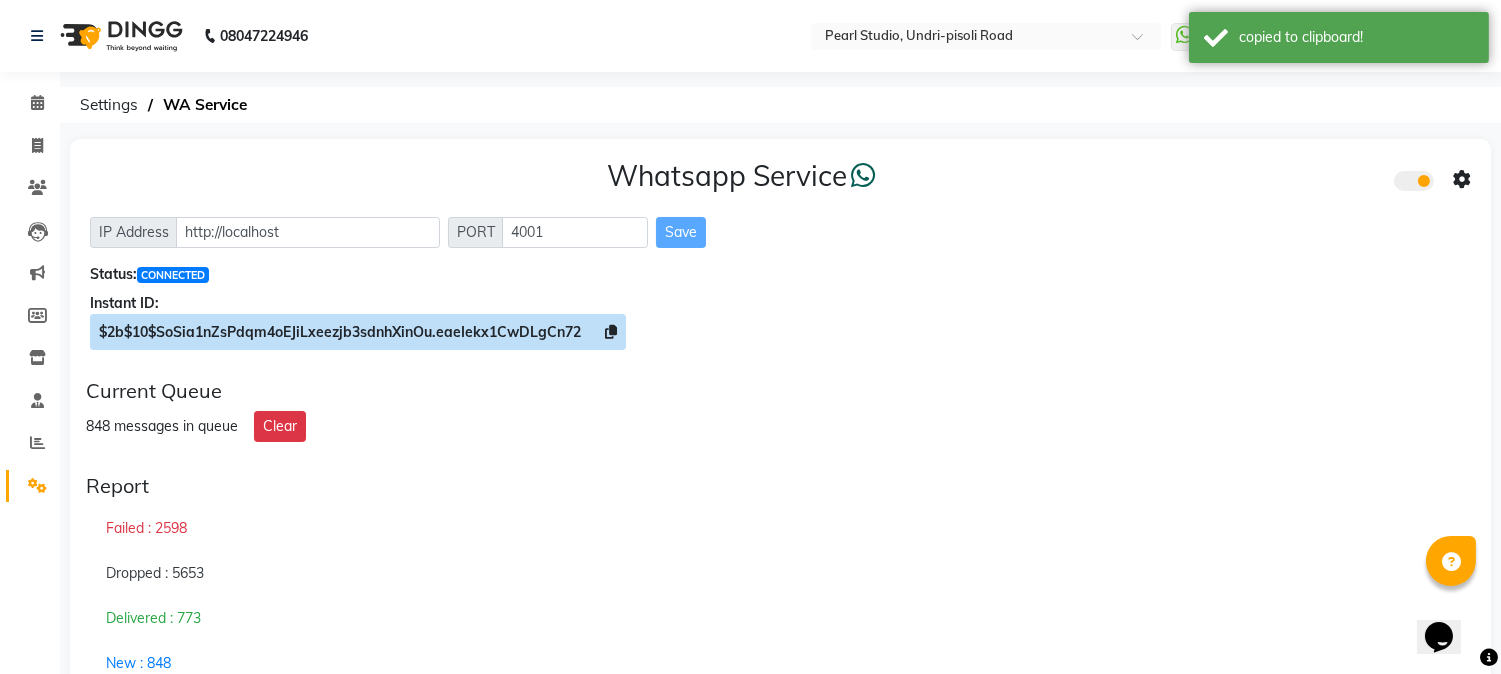 click 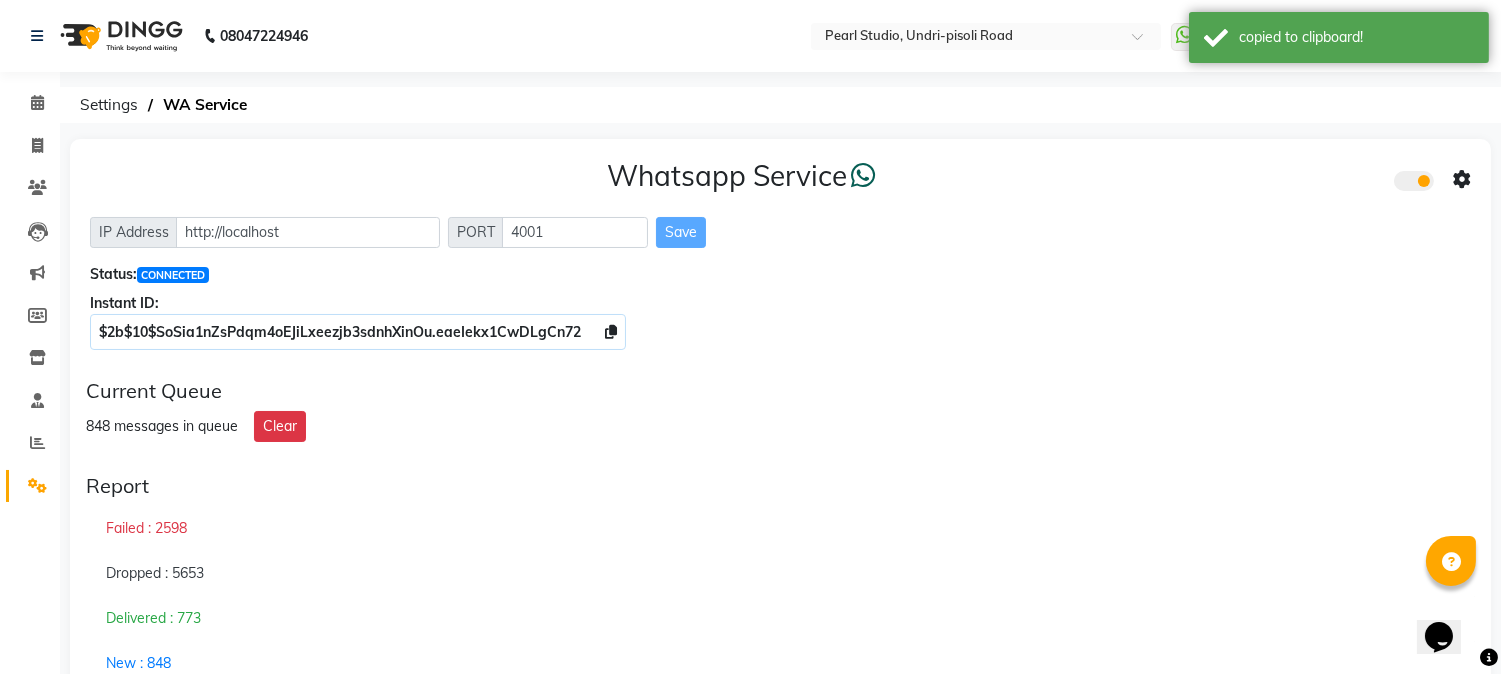 click 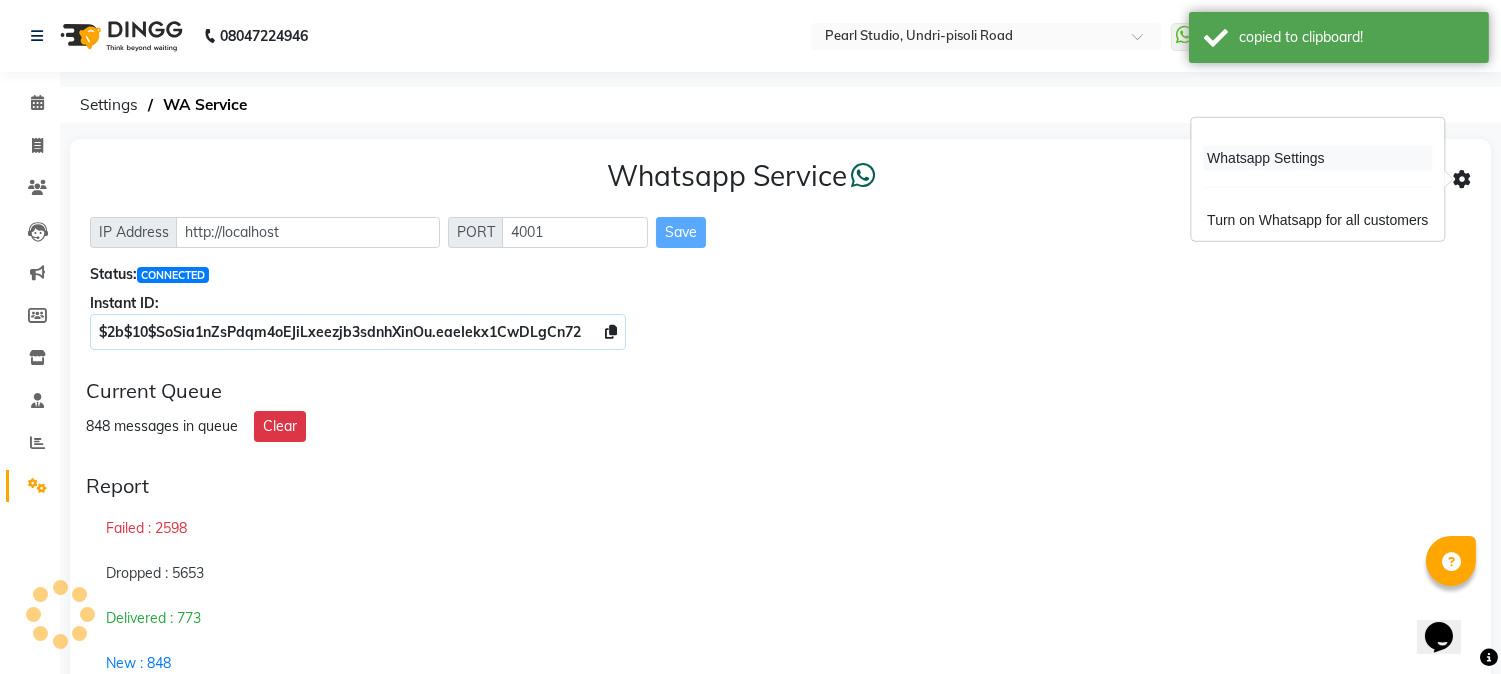 click on "Whatsapp Settings" at bounding box center [1317, 158] 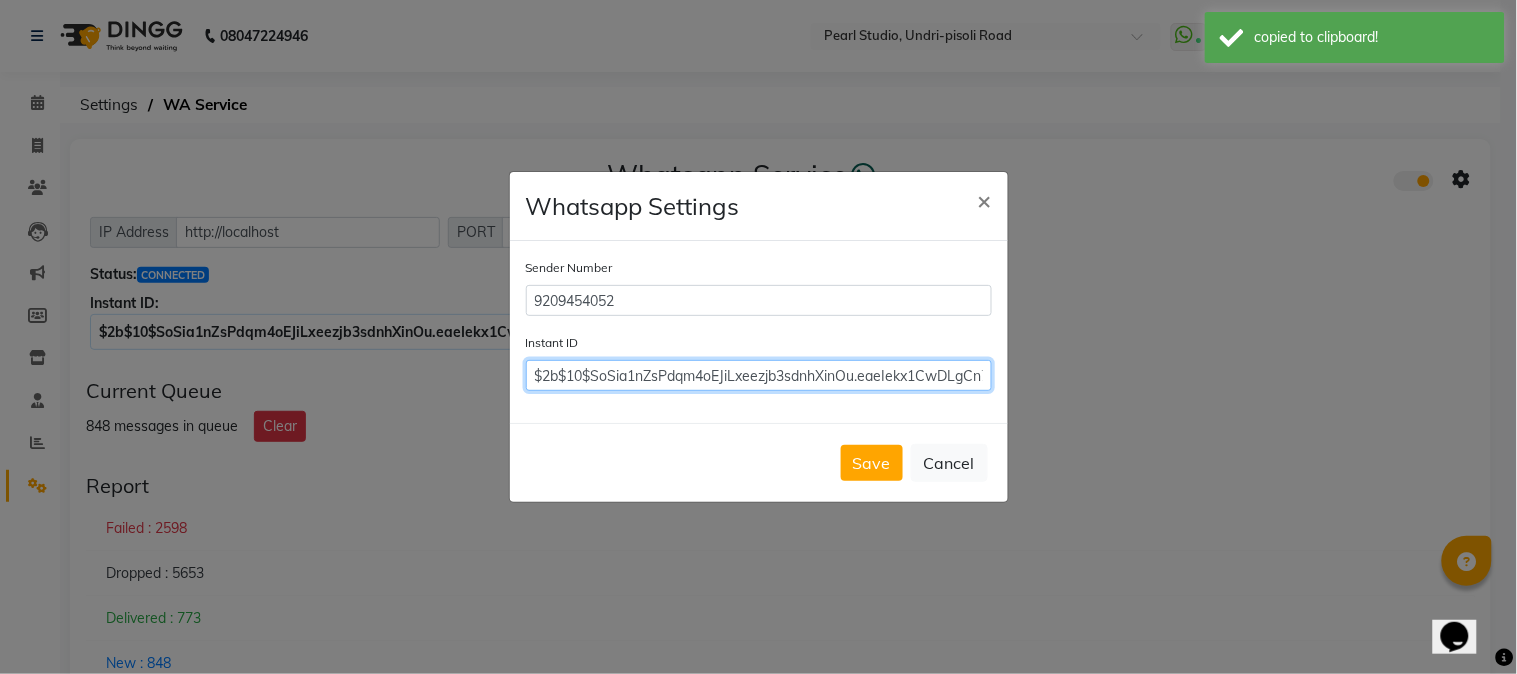 click on "$2b$10$SoSia1nZsPdqm4oEJiLxeezjb3sdnhXinOu.eaeIekx1CwDLgCn72" at bounding box center (759, 375) 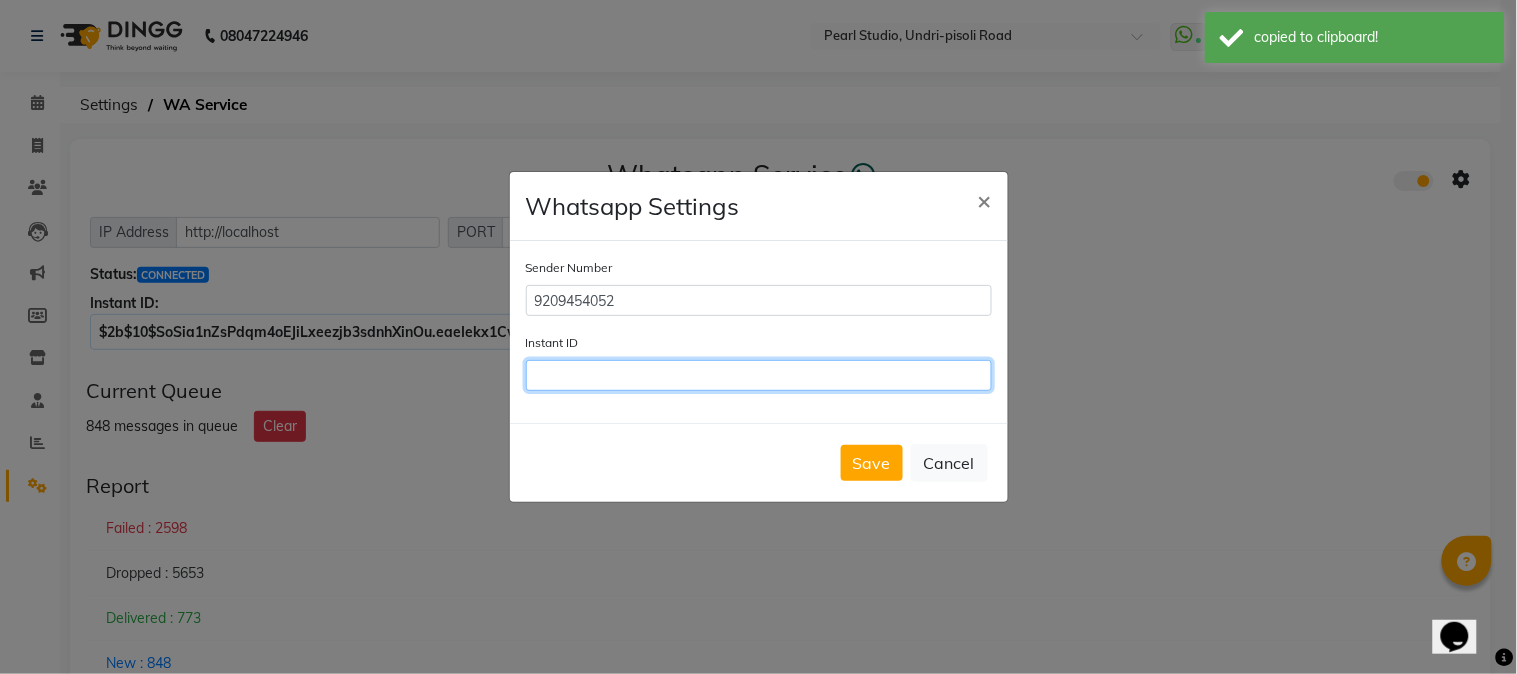 paste on "$2b$10$SoSia1nZsPdqm4oEJiLxeezjb3sdnhXinOu.eaeIekx1CwDLgCn72" 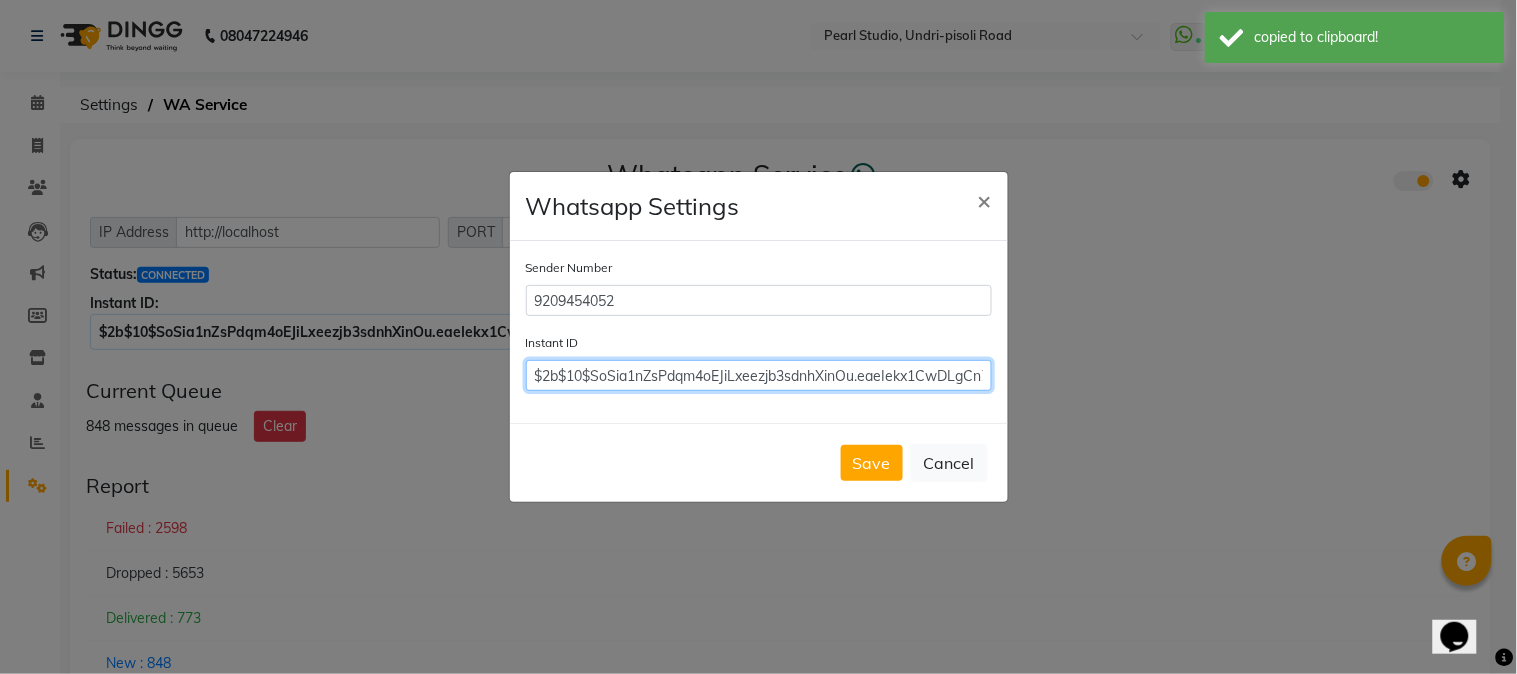 scroll, scrollTop: 0, scrollLeft: 23, axis: horizontal 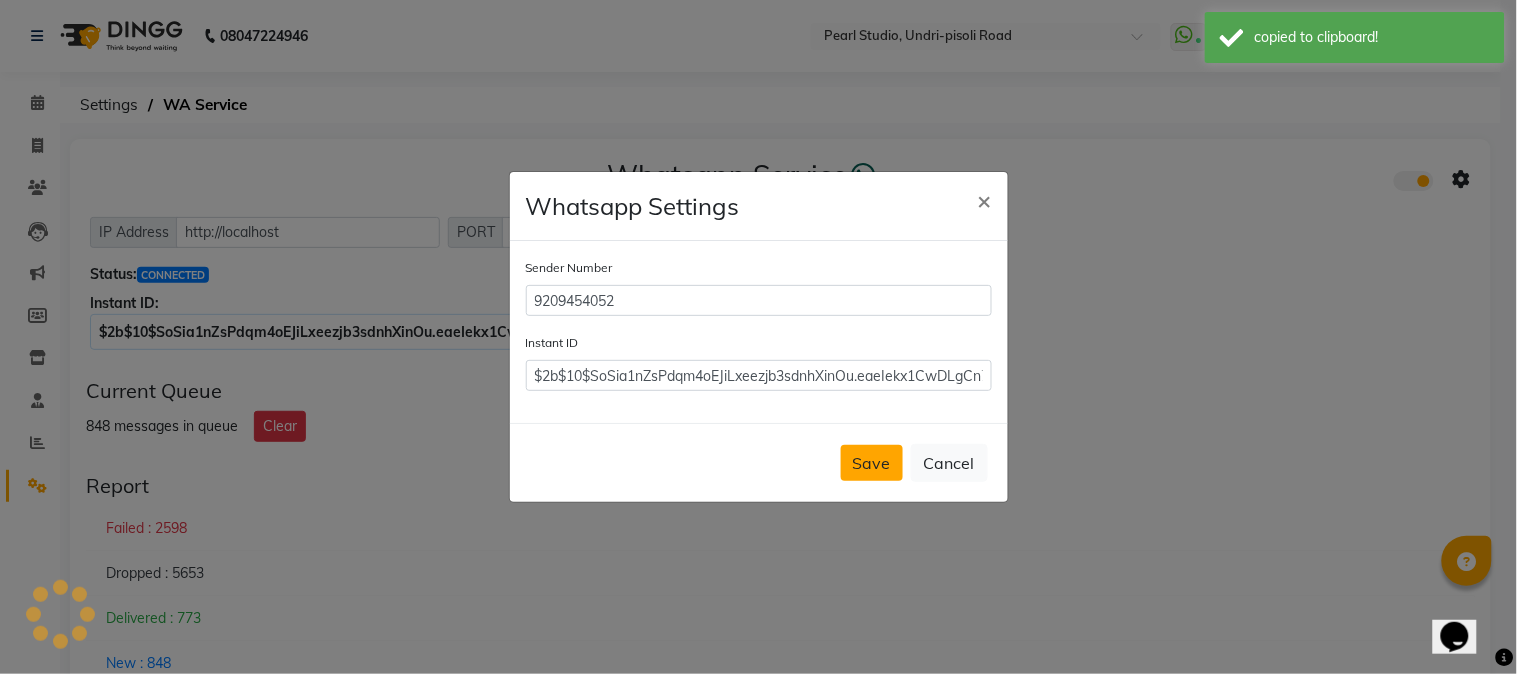 drag, startPoint x: 836, startPoint y: 445, endPoint x: 864, endPoint y: 464, distance: 33.83785 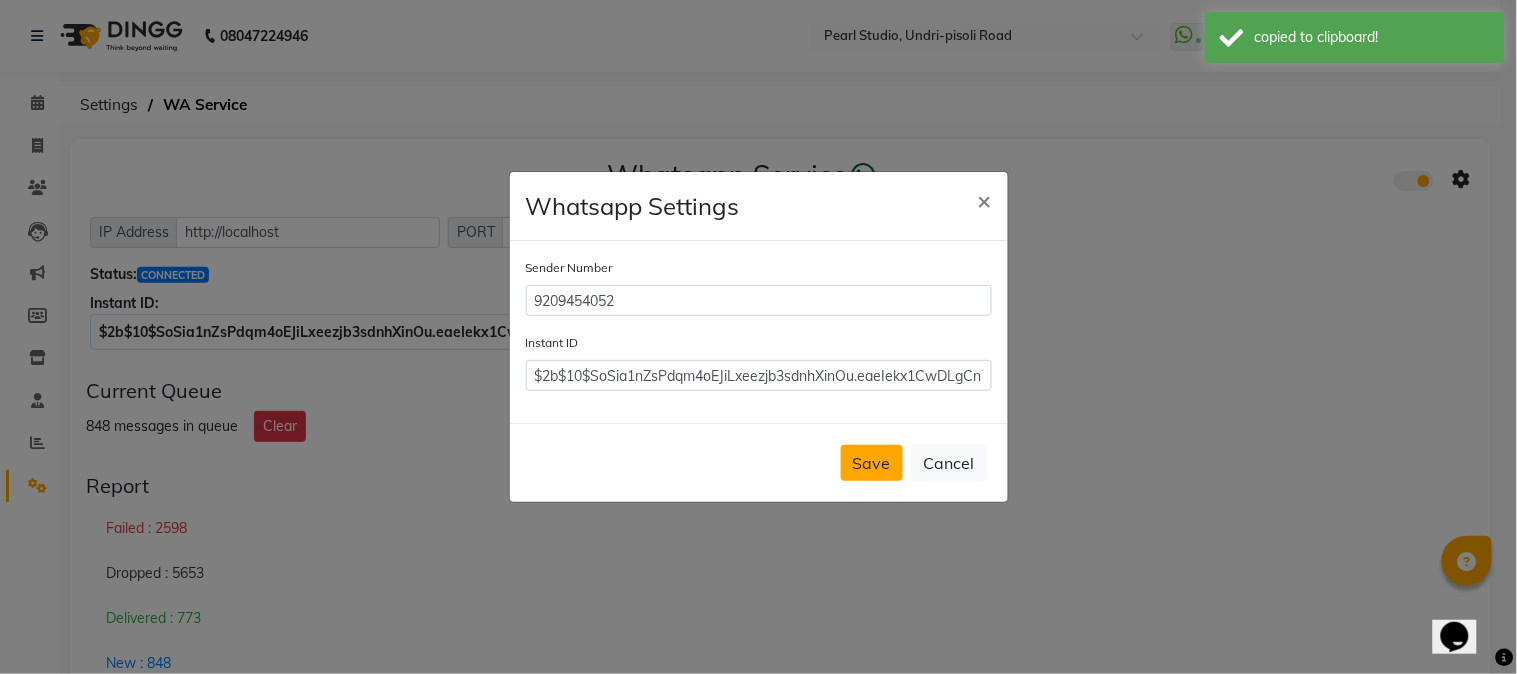 click on "Save" 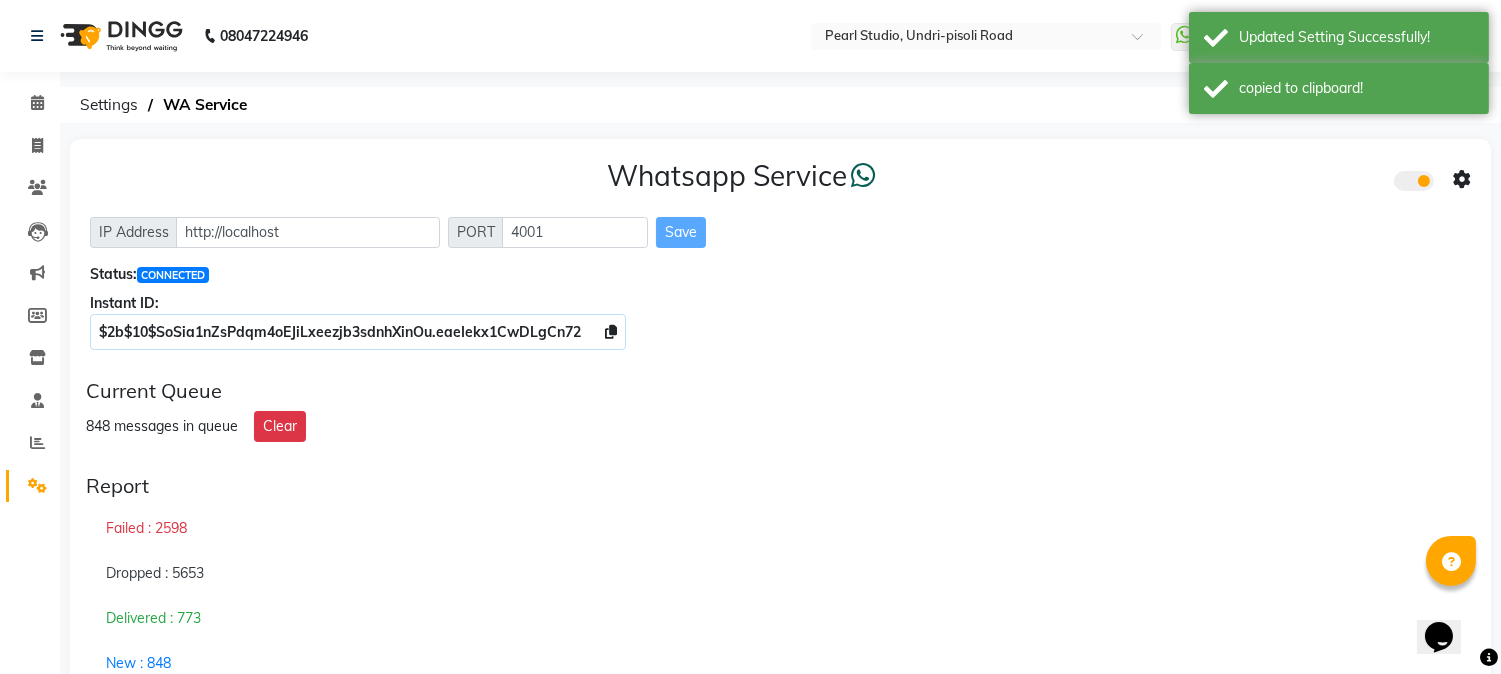 click on "Failed : 2598" 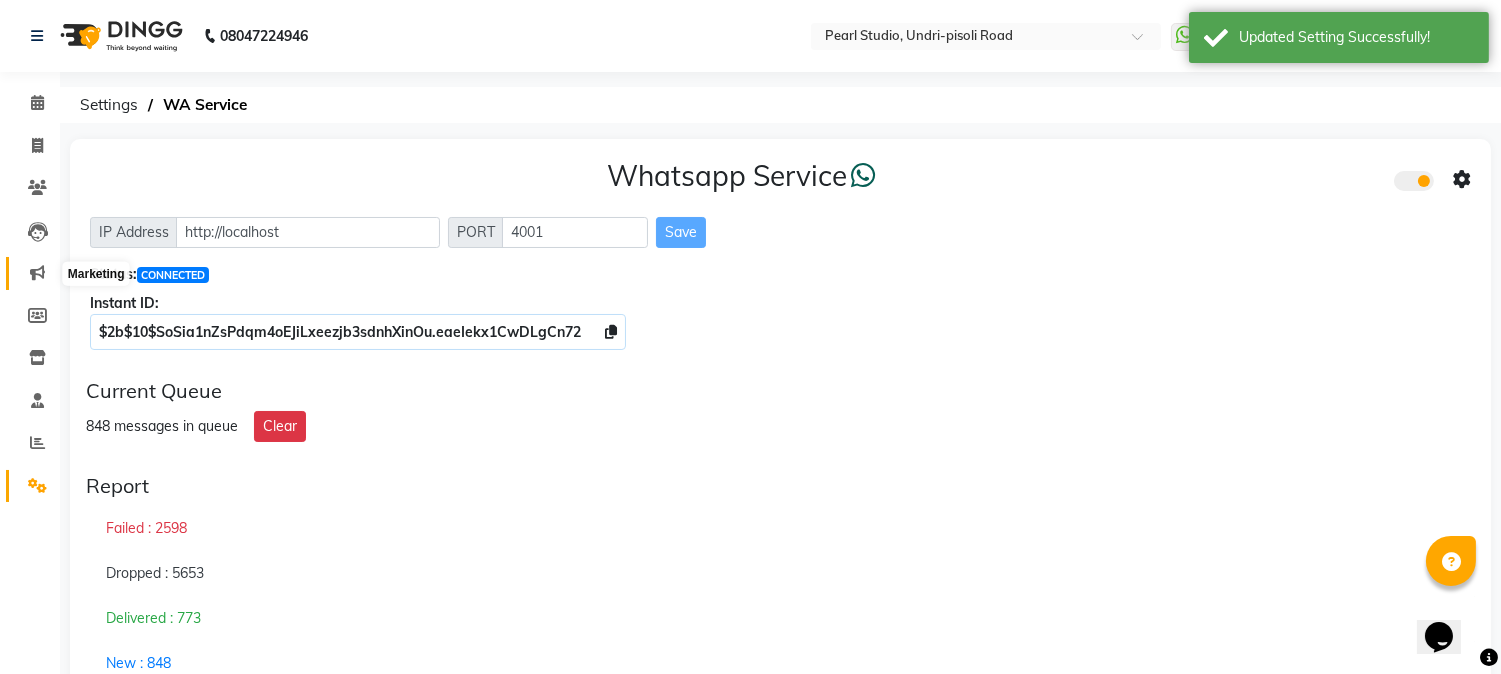 click 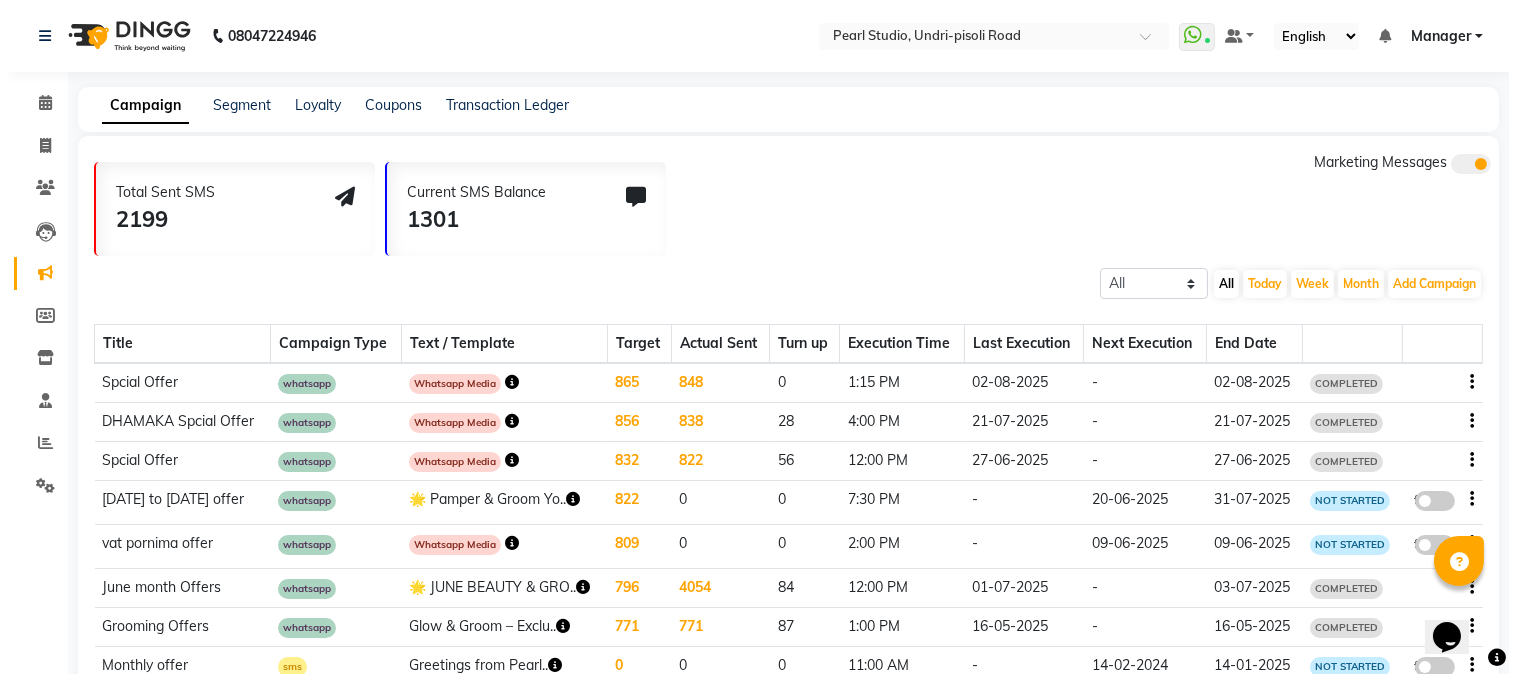 scroll, scrollTop: 111, scrollLeft: 0, axis: vertical 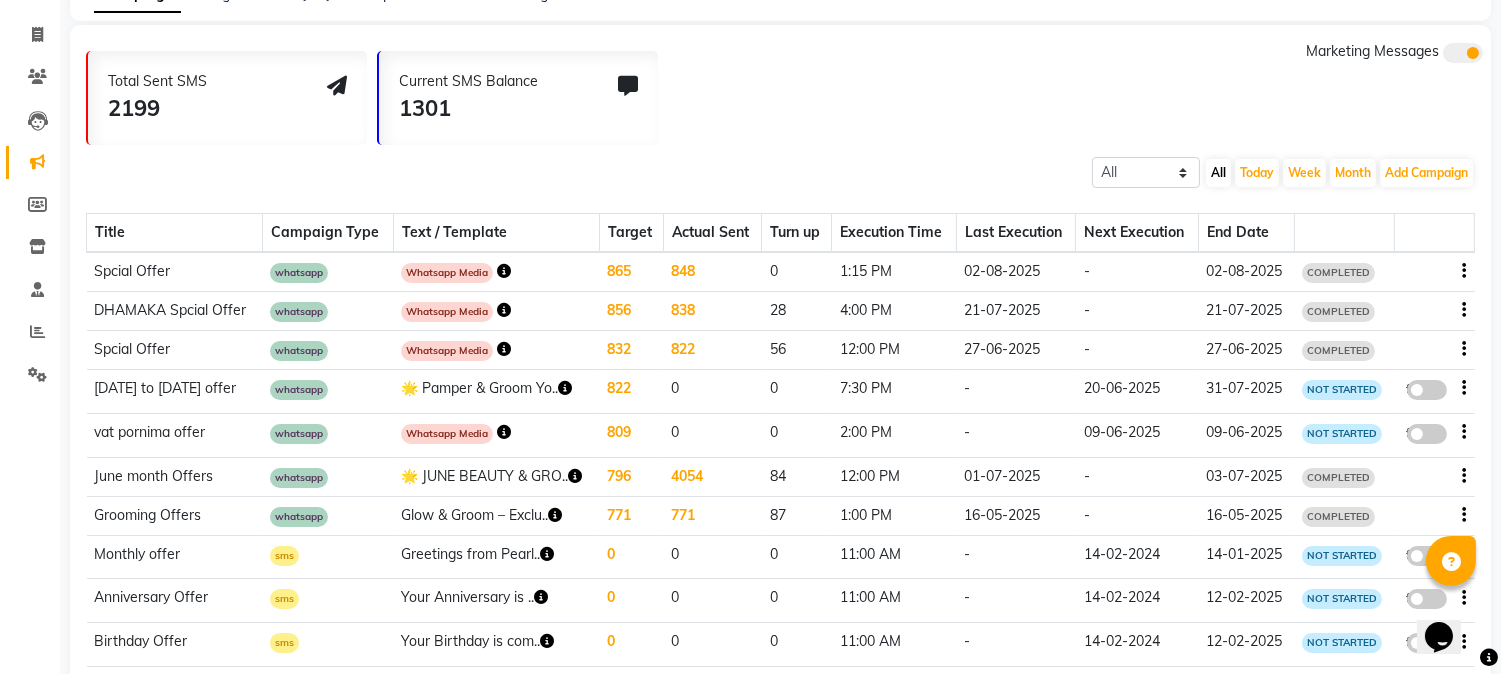 click 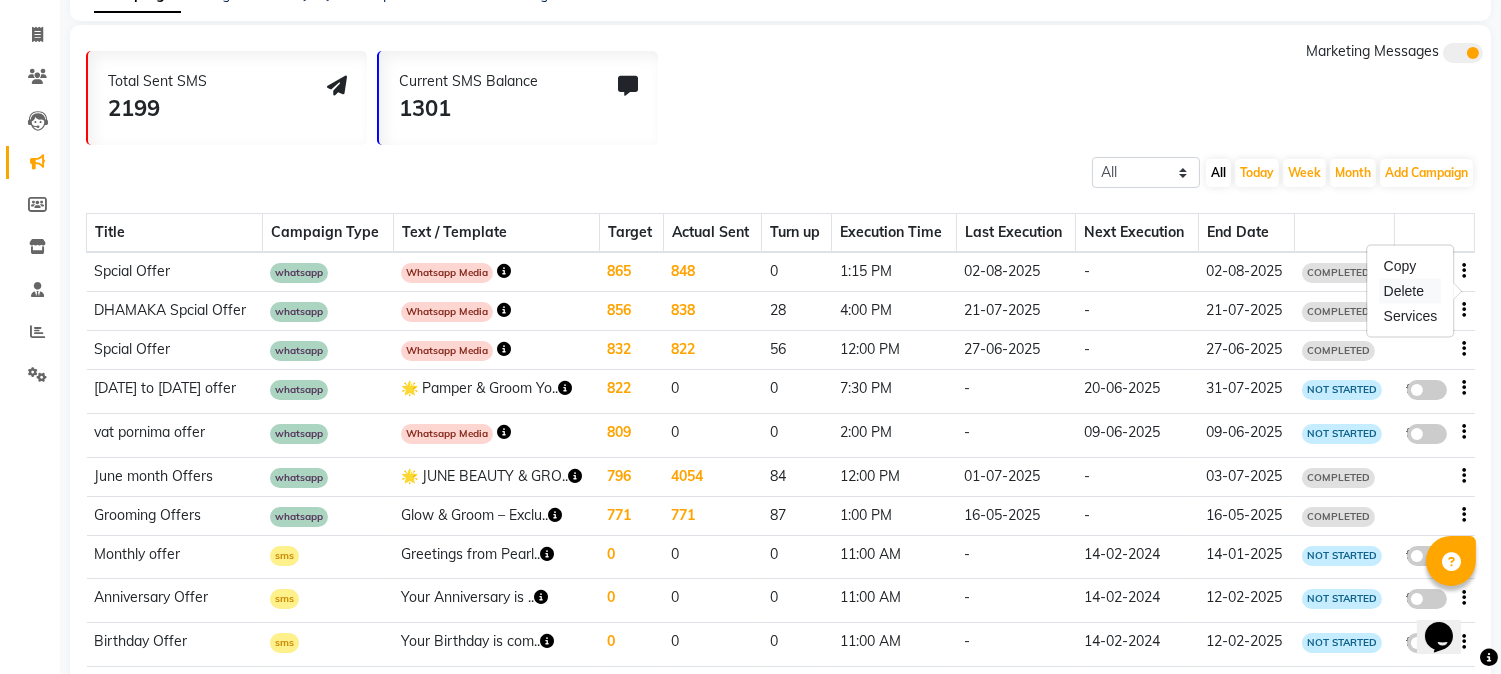 click on "Delete" at bounding box center (1411, 291) 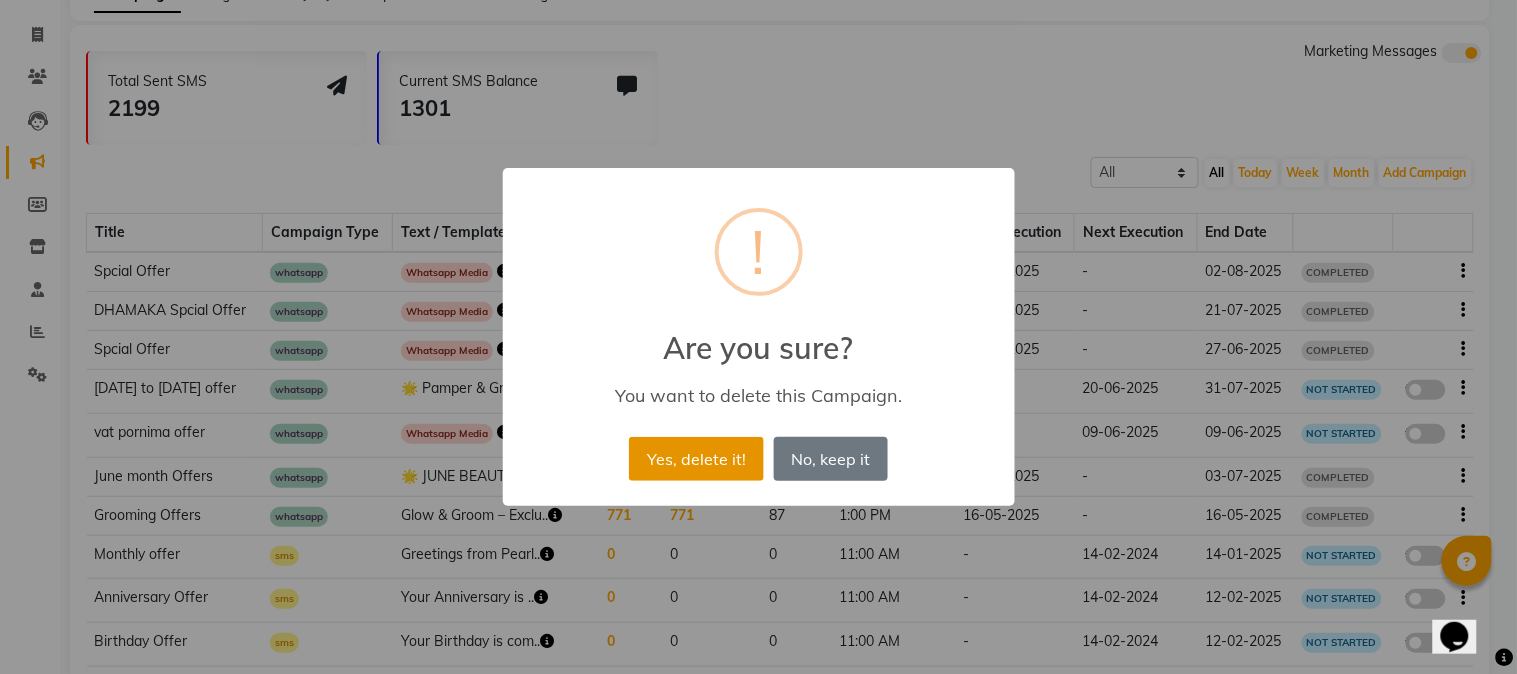 click on "Yes, delete it!" at bounding box center (696, 459) 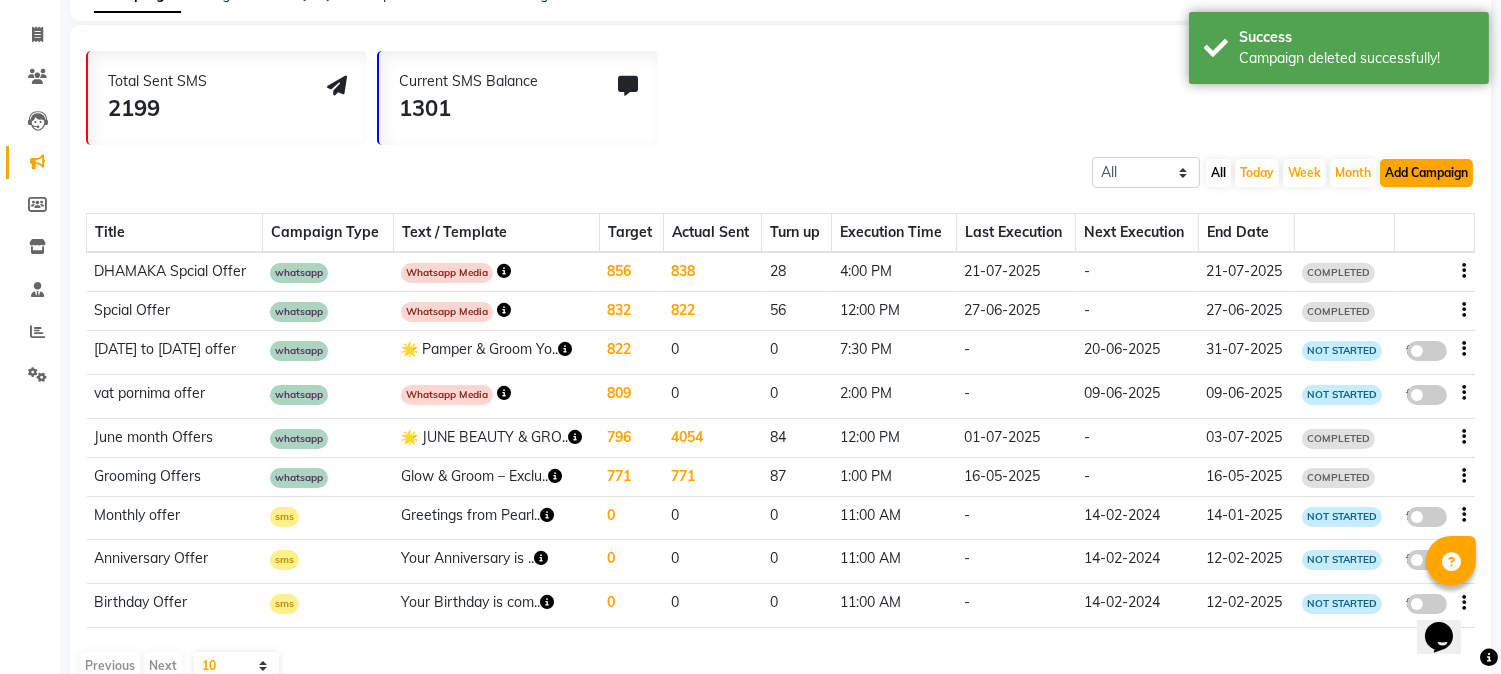 click on "Add Campaign" at bounding box center (1426, 173) 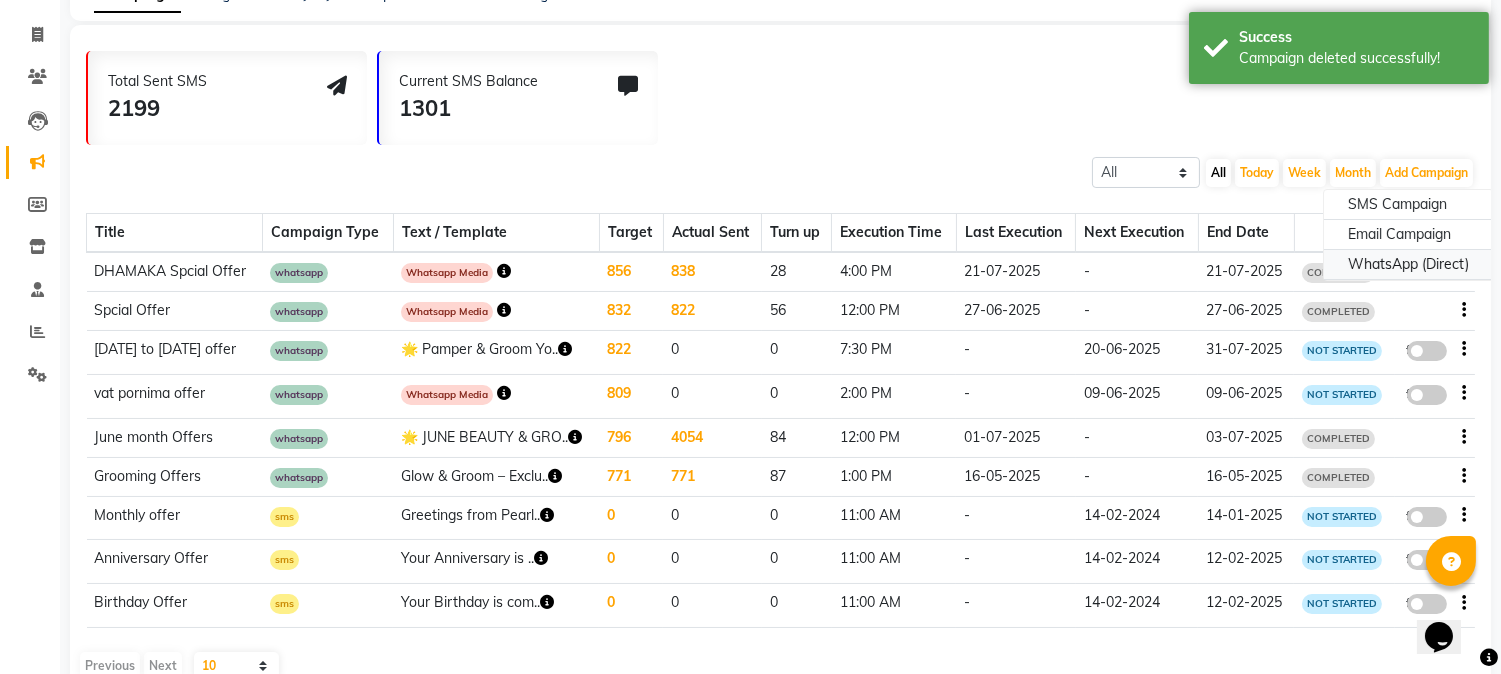 click on "WhatsApp (Direct)" 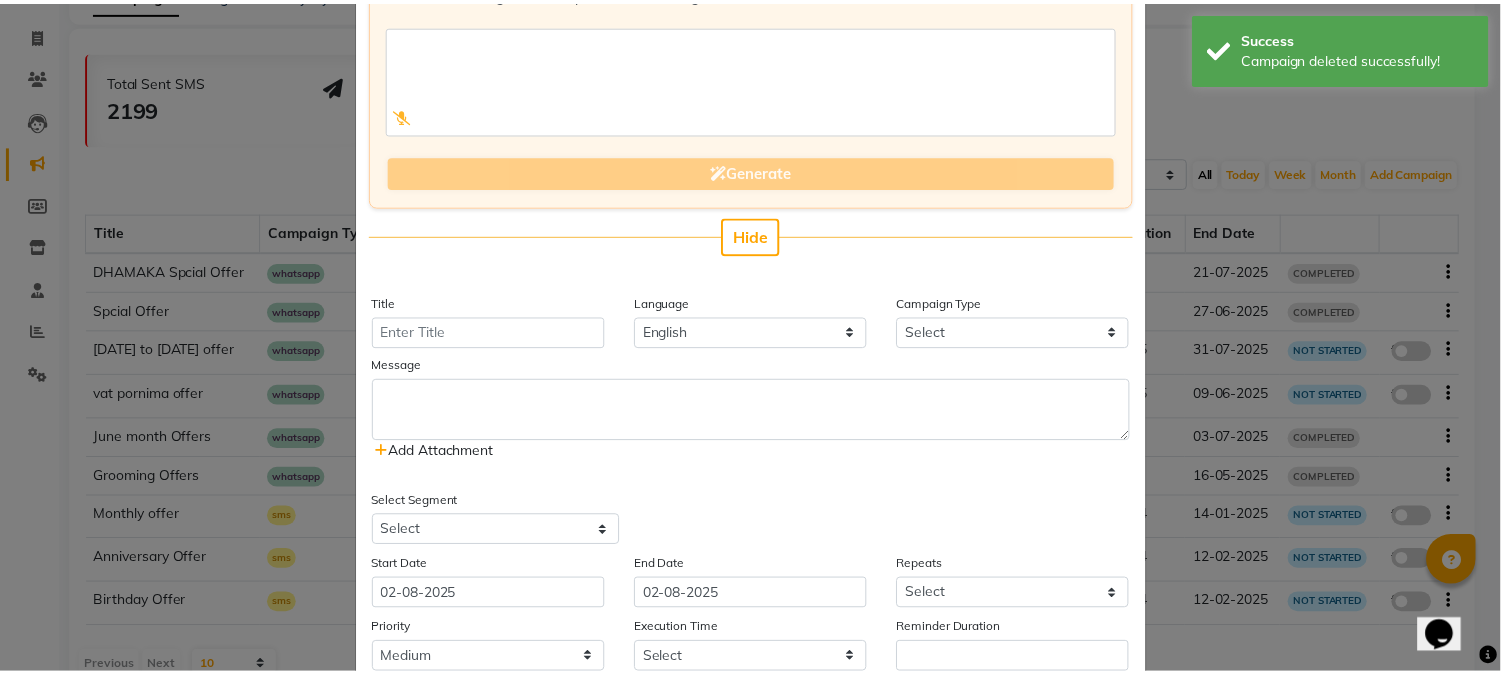 scroll, scrollTop: 385, scrollLeft: 0, axis: vertical 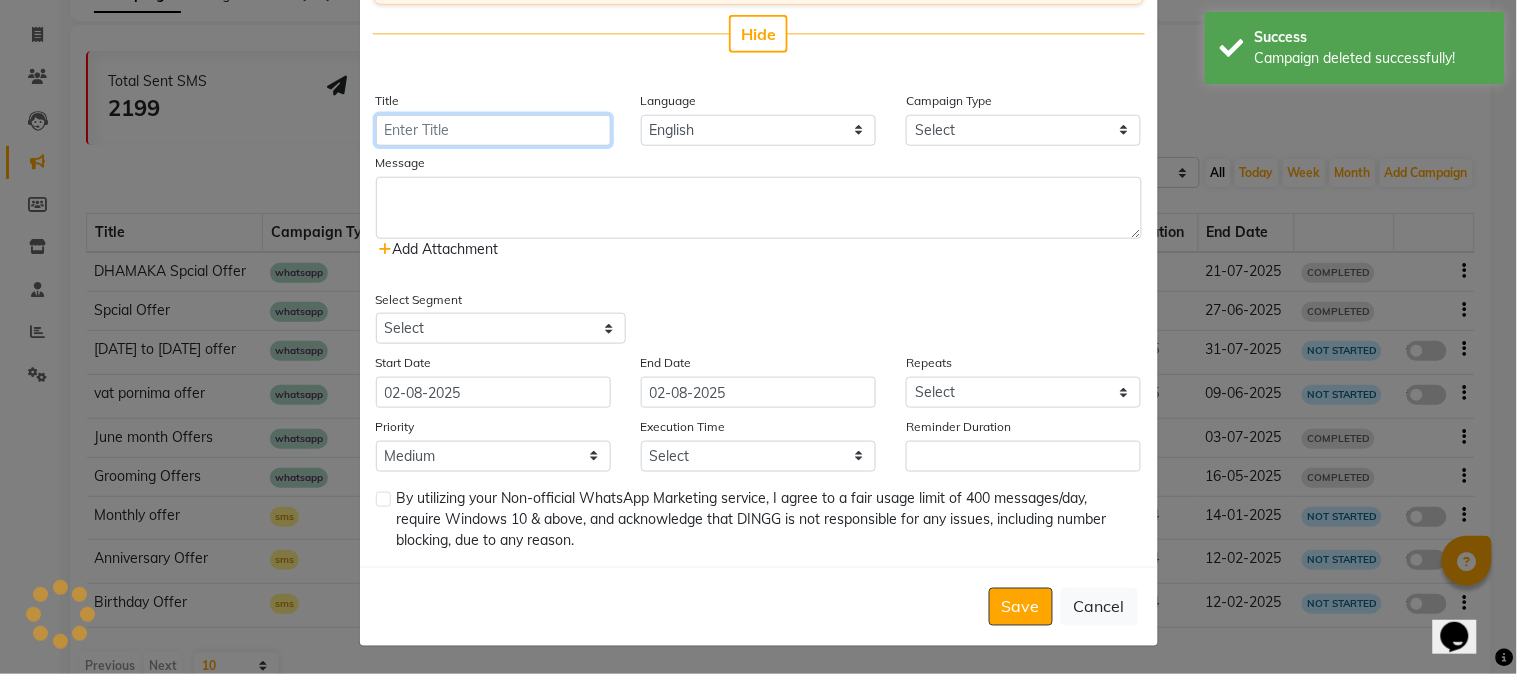 click on "Title" at bounding box center [493, 130] 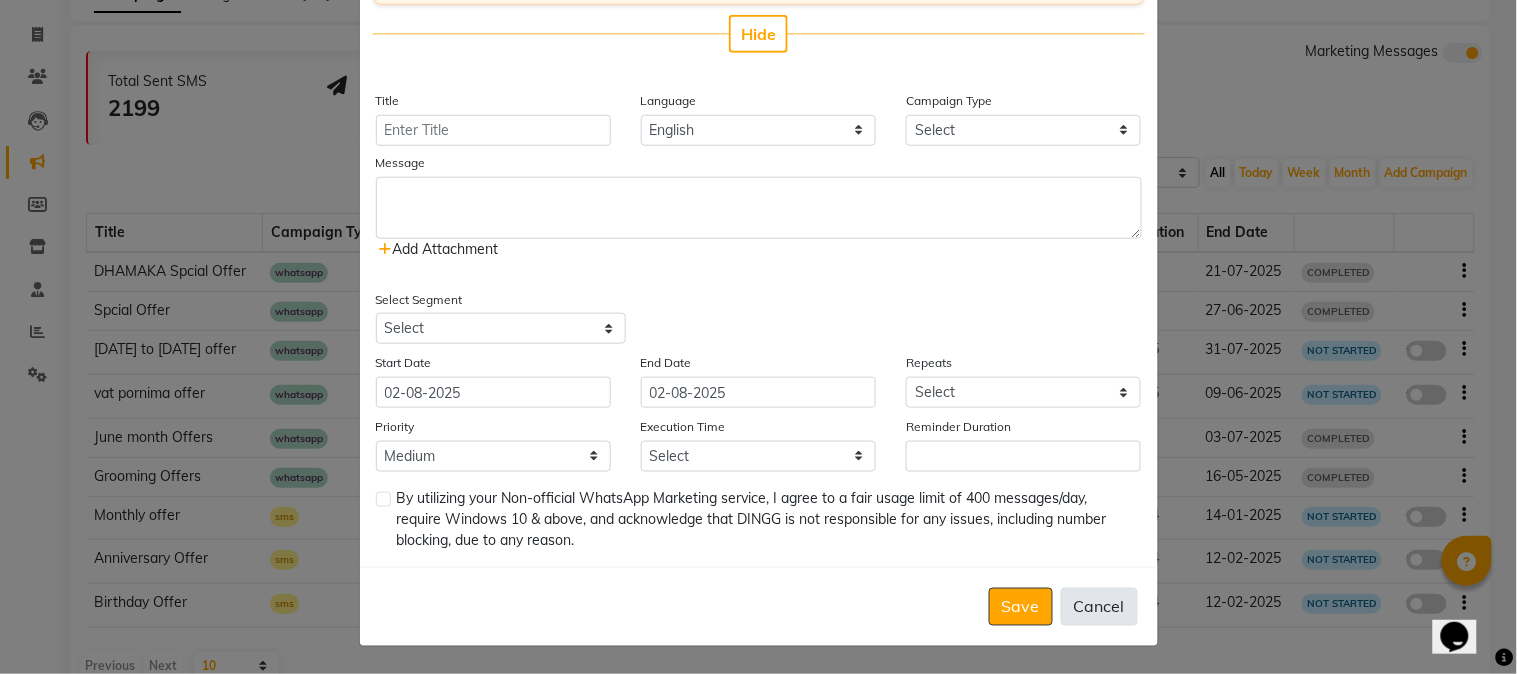 click on "Cancel" 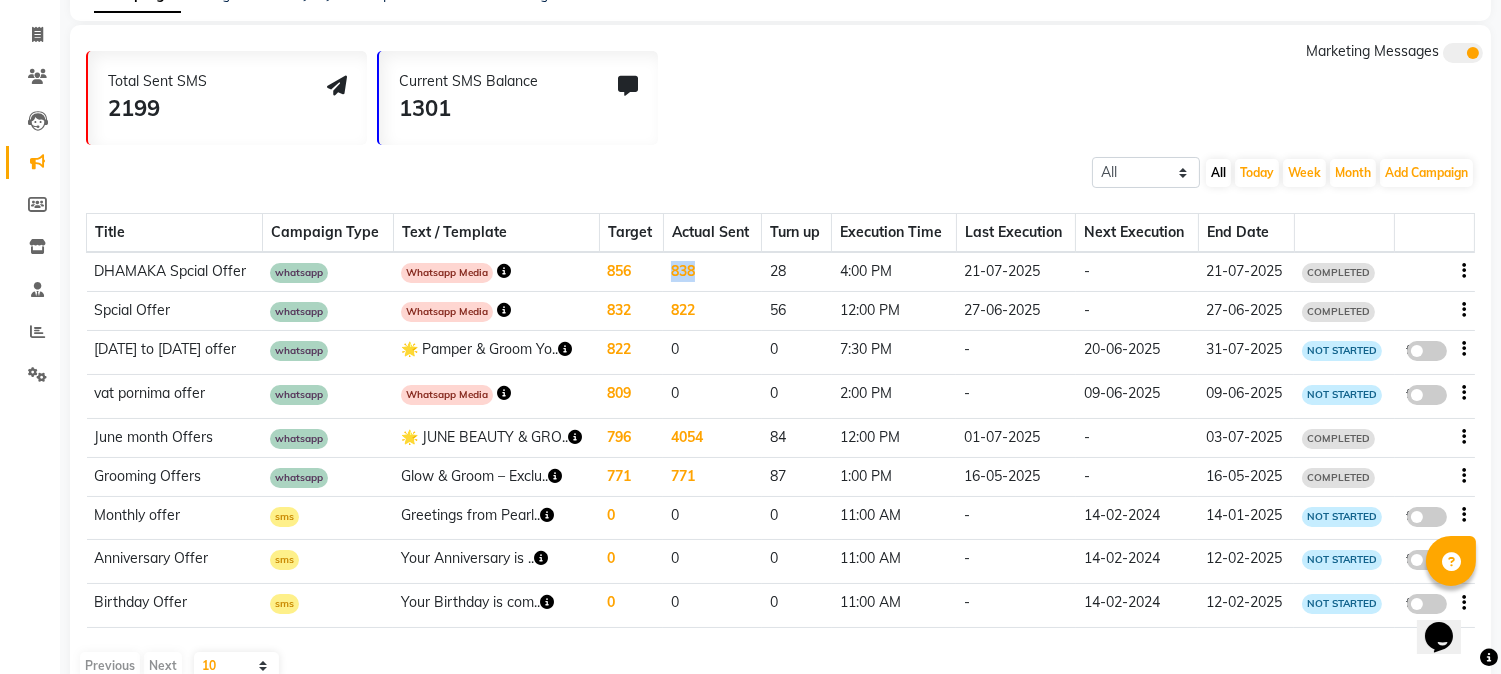 drag, startPoint x: 703, startPoint y: 290, endPoint x: 740, endPoint y: 294, distance: 37.215588 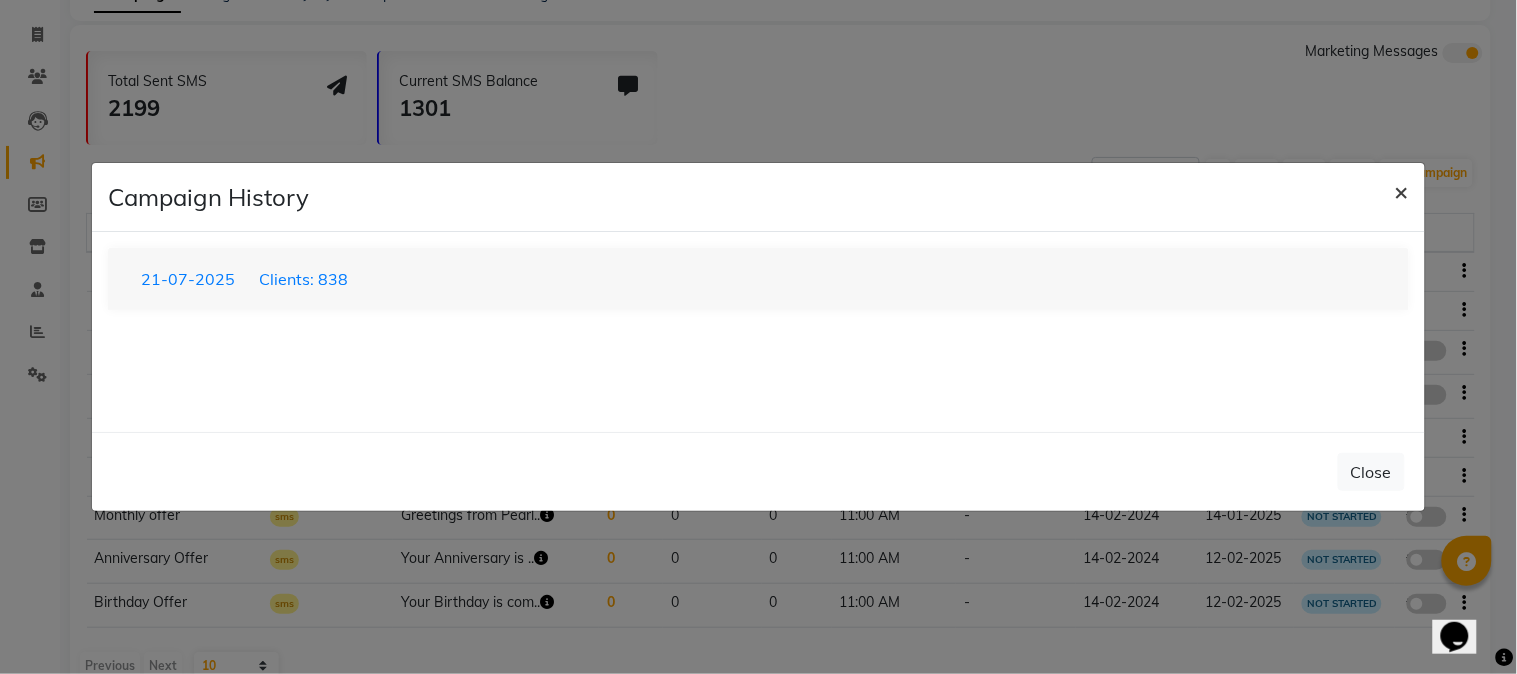 click on "×" 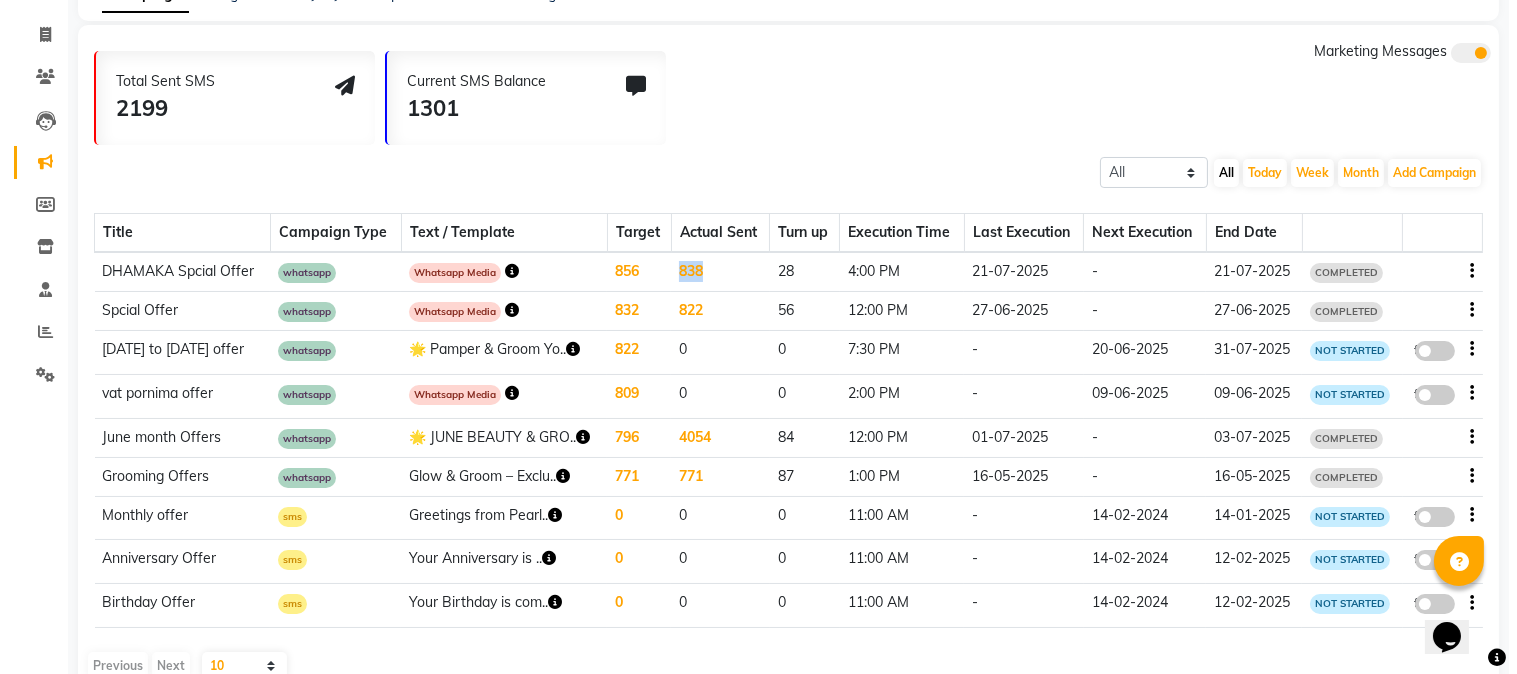 scroll, scrollTop: 0, scrollLeft: 0, axis: both 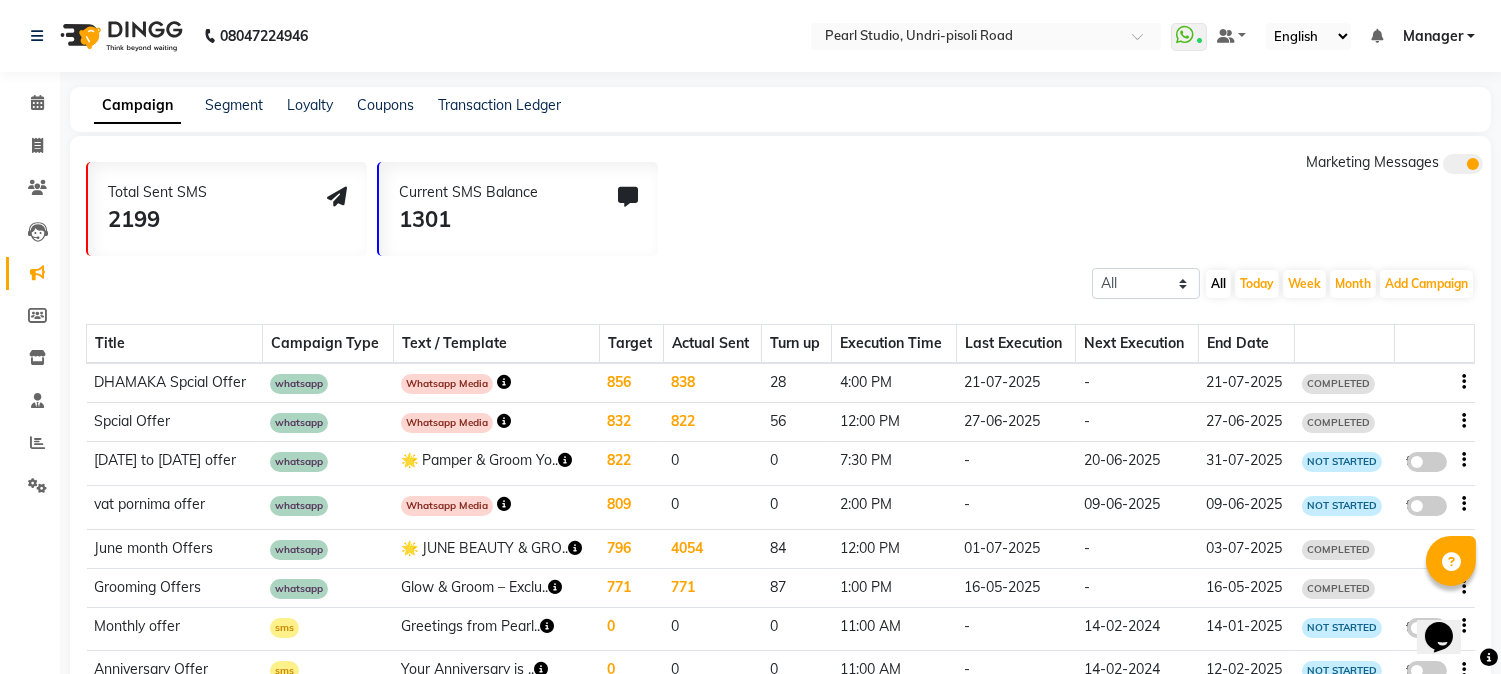 click on "Total Sent SMS 2199 Current SMS Balance 1301 Marketing Messages" 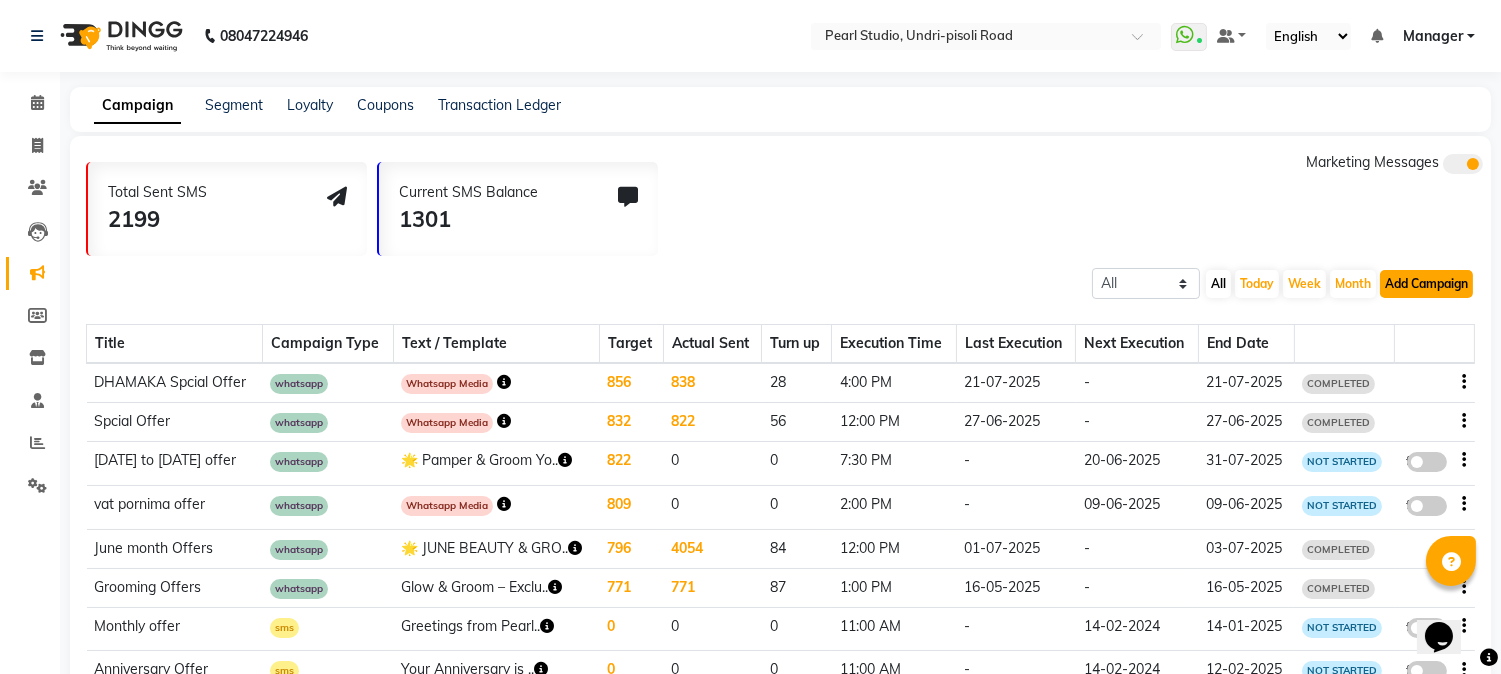 click on "Add Campaign" at bounding box center [1426, 284] 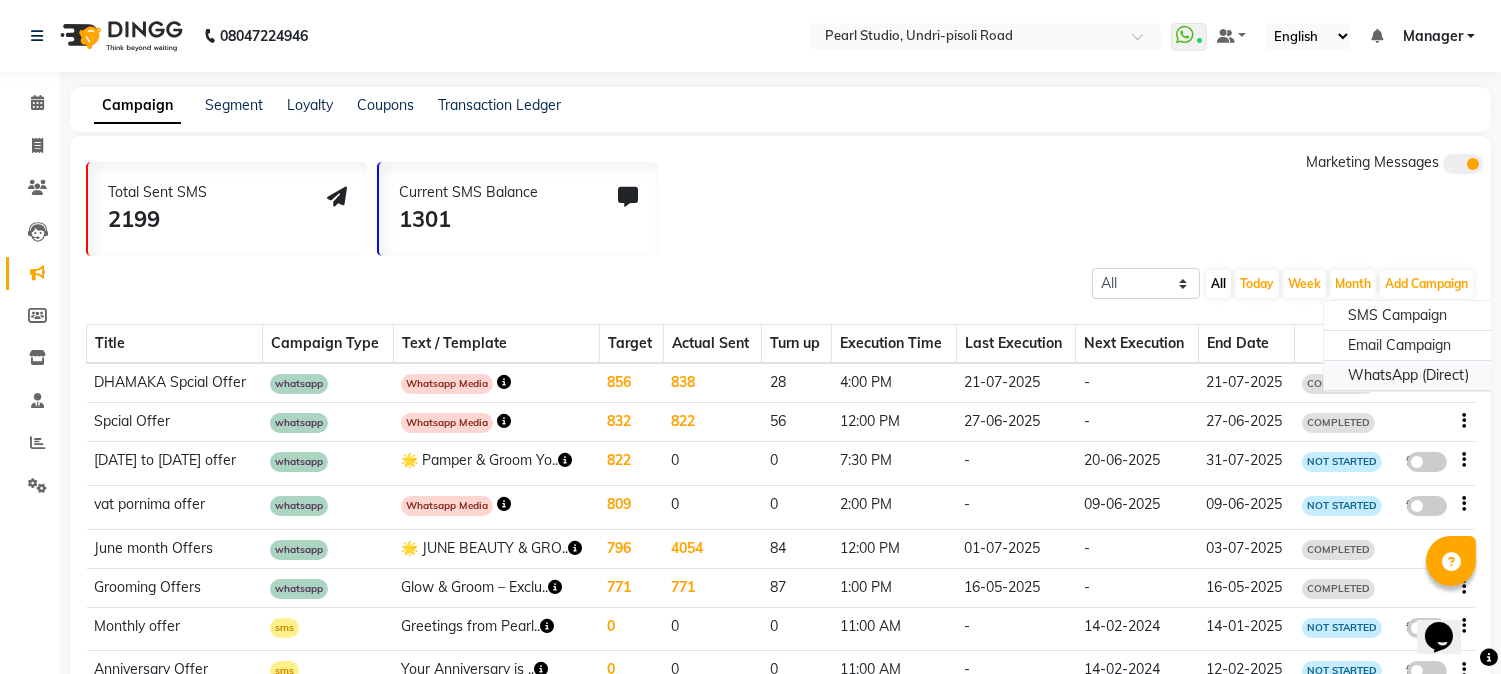 click on "WhatsApp (Direct)" 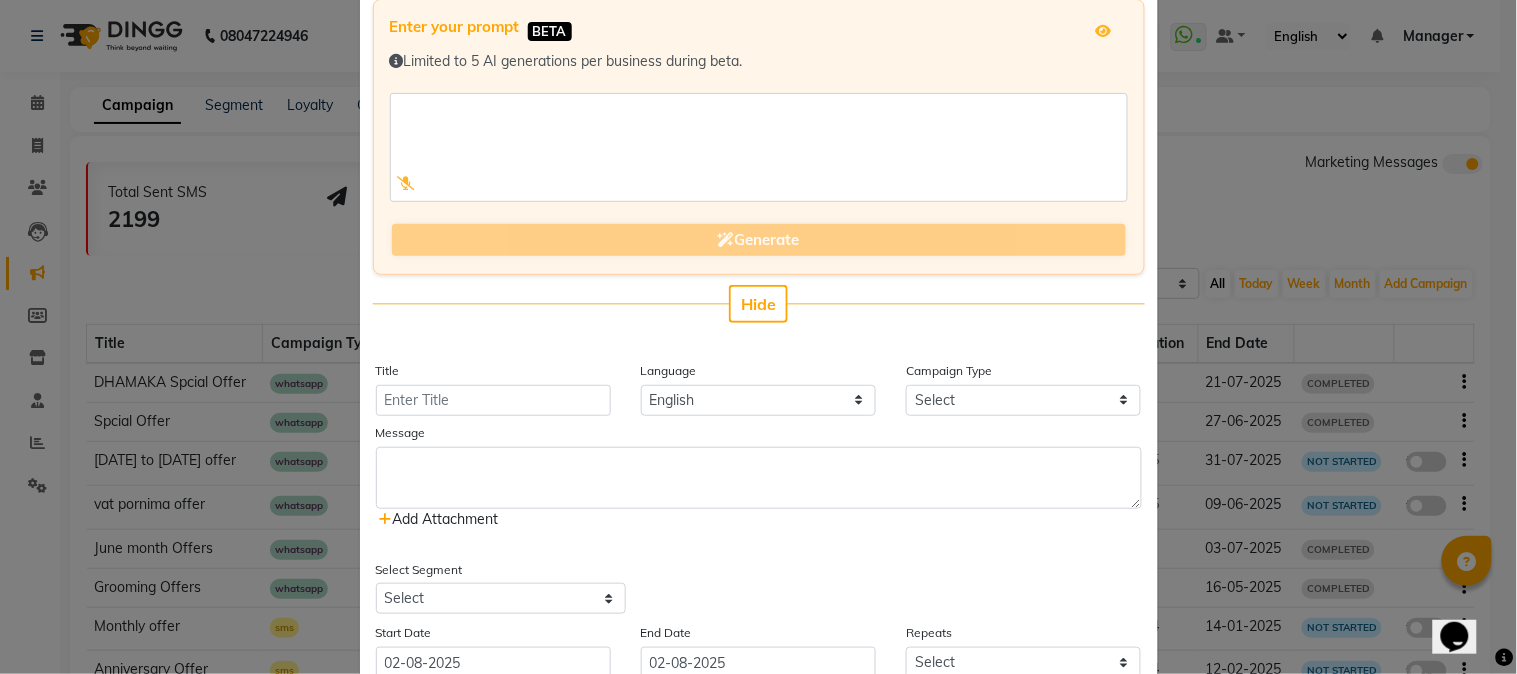 scroll, scrollTop: 222, scrollLeft: 0, axis: vertical 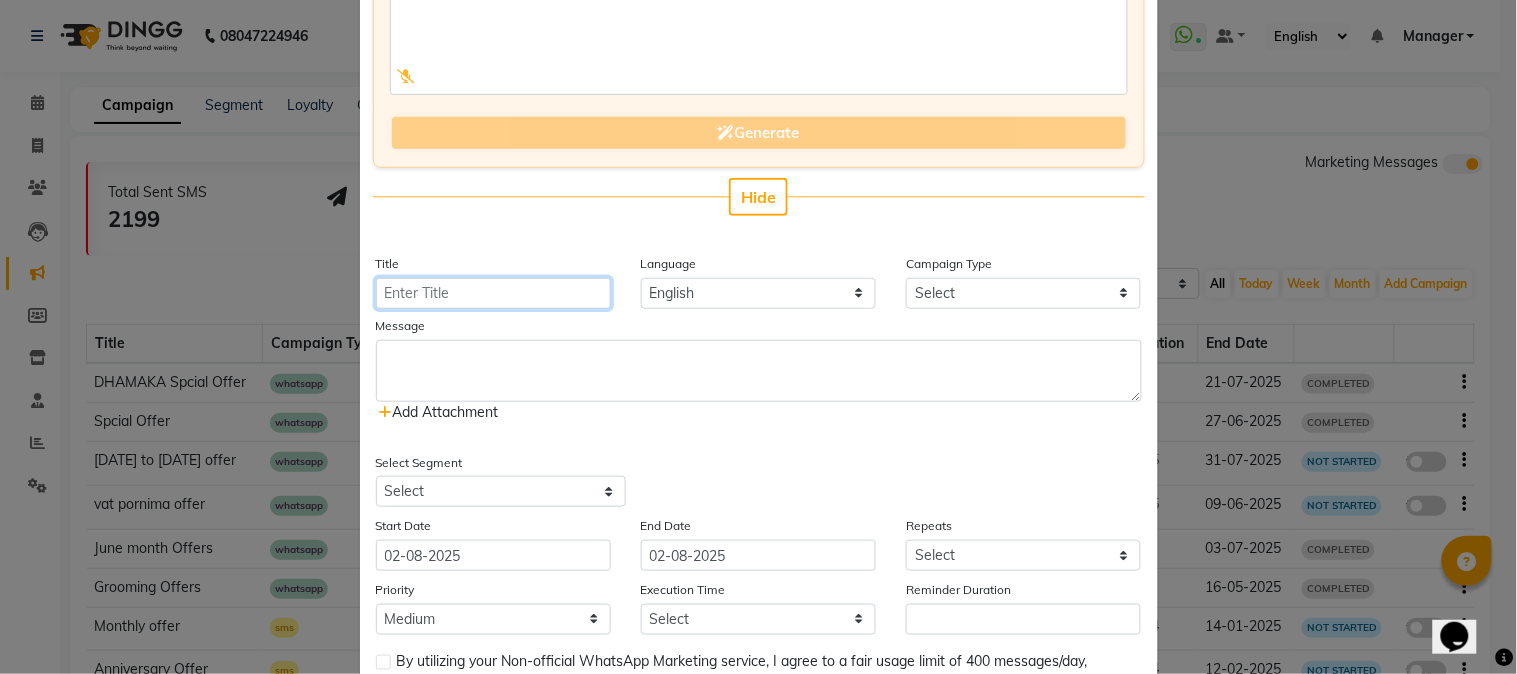 click on "Title" at bounding box center (493, 293) 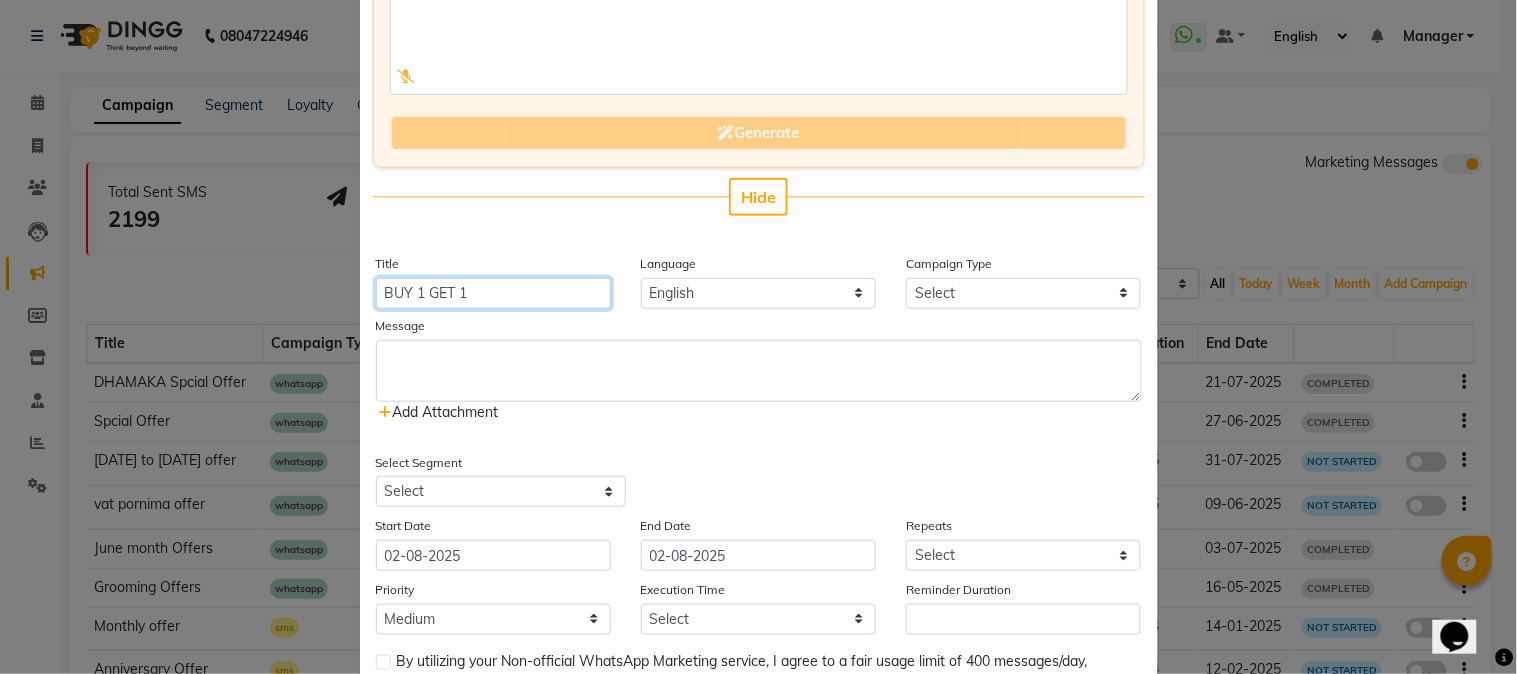 drag, startPoint x: 496, startPoint y: 290, endPoint x: 200, endPoint y: 298, distance: 296.1081 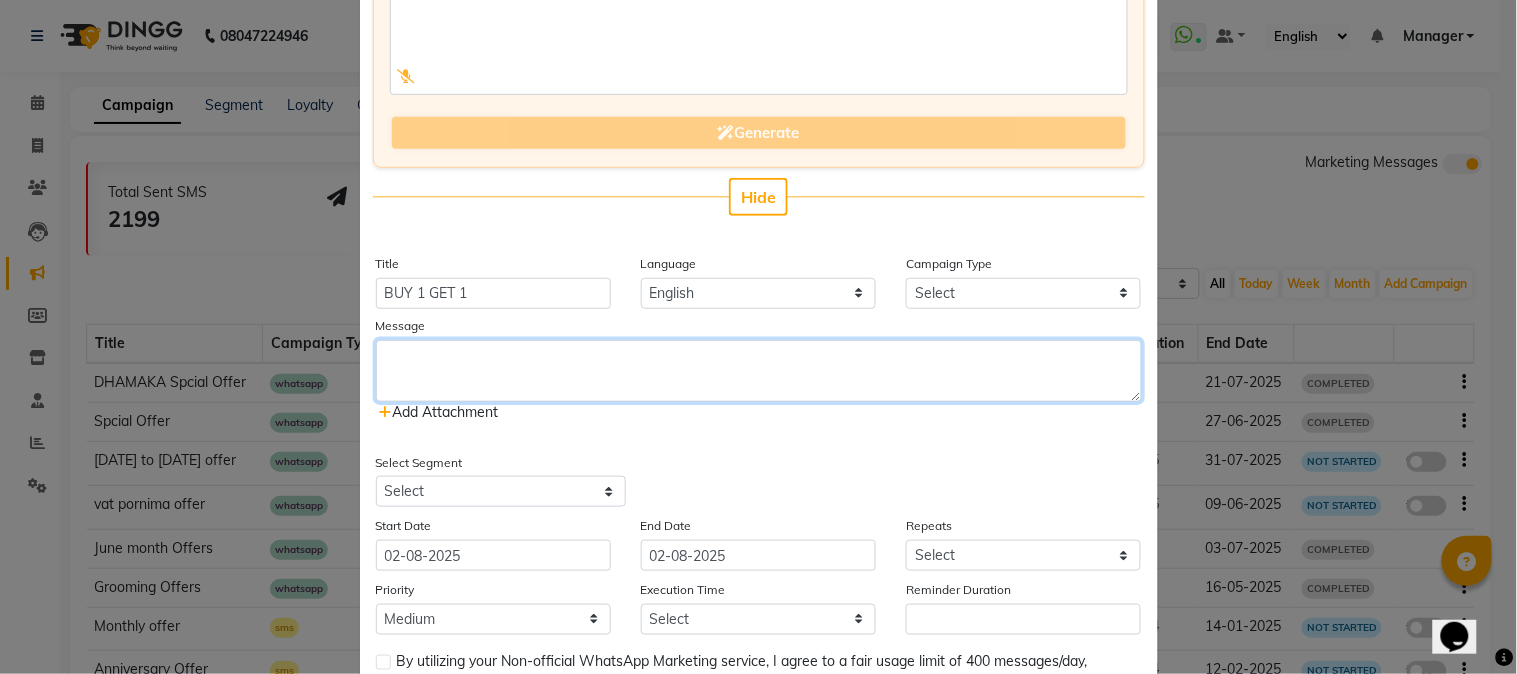 click at bounding box center [759, 371] 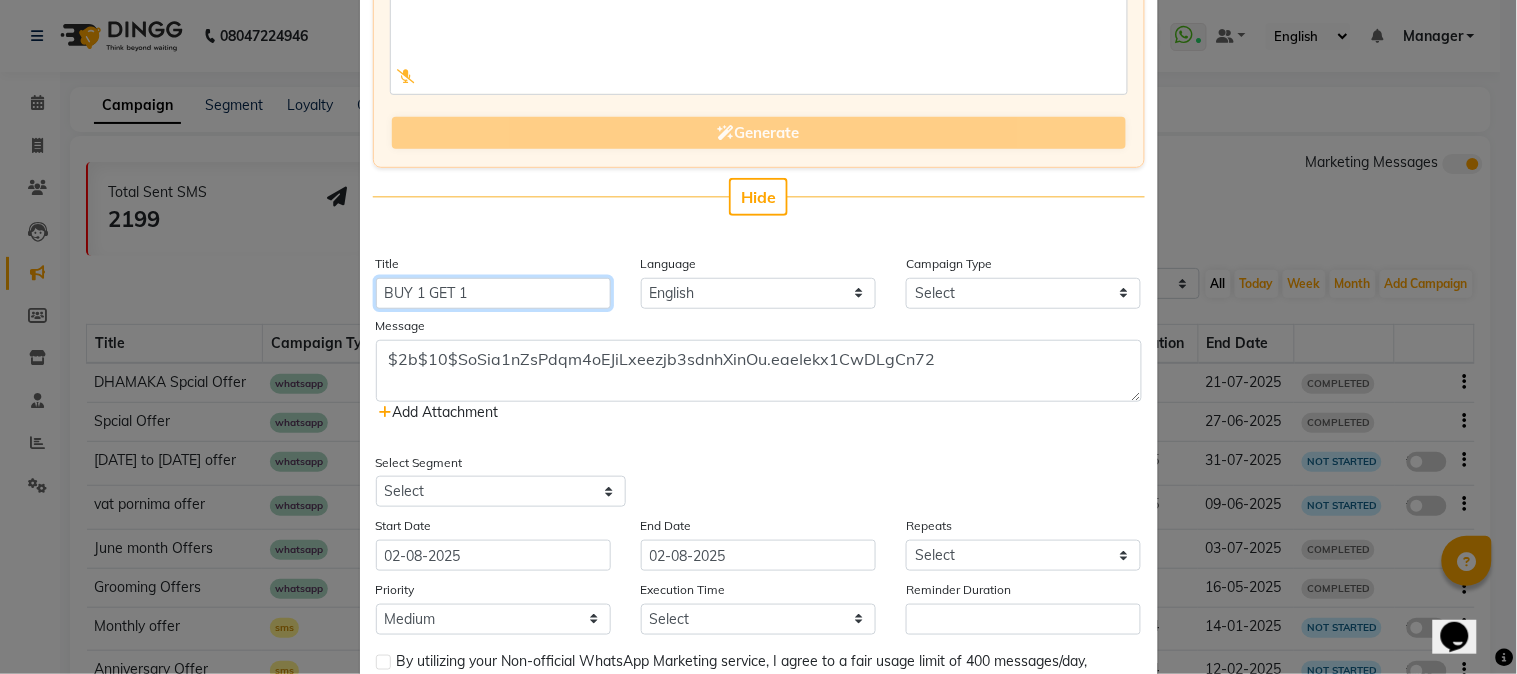 drag, startPoint x: 510, startPoint y: 292, endPoint x: 334, endPoint y: 285, distance: 176.13914 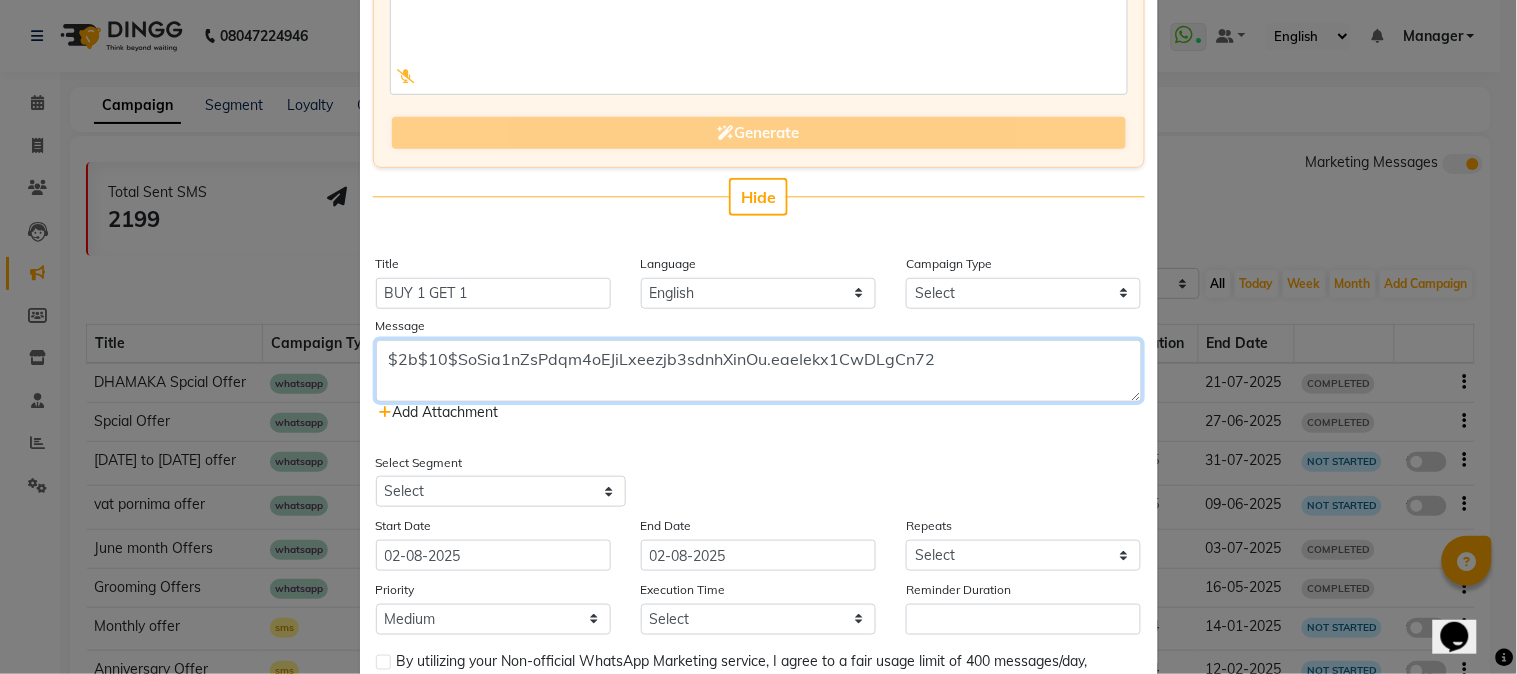 click on "$2b$10$SoSia1nZsPdqm4oEJiLxeezjb3sdnhXinOu.eaeIekx1CwDLgCn72" at bounding box center [759, 371] 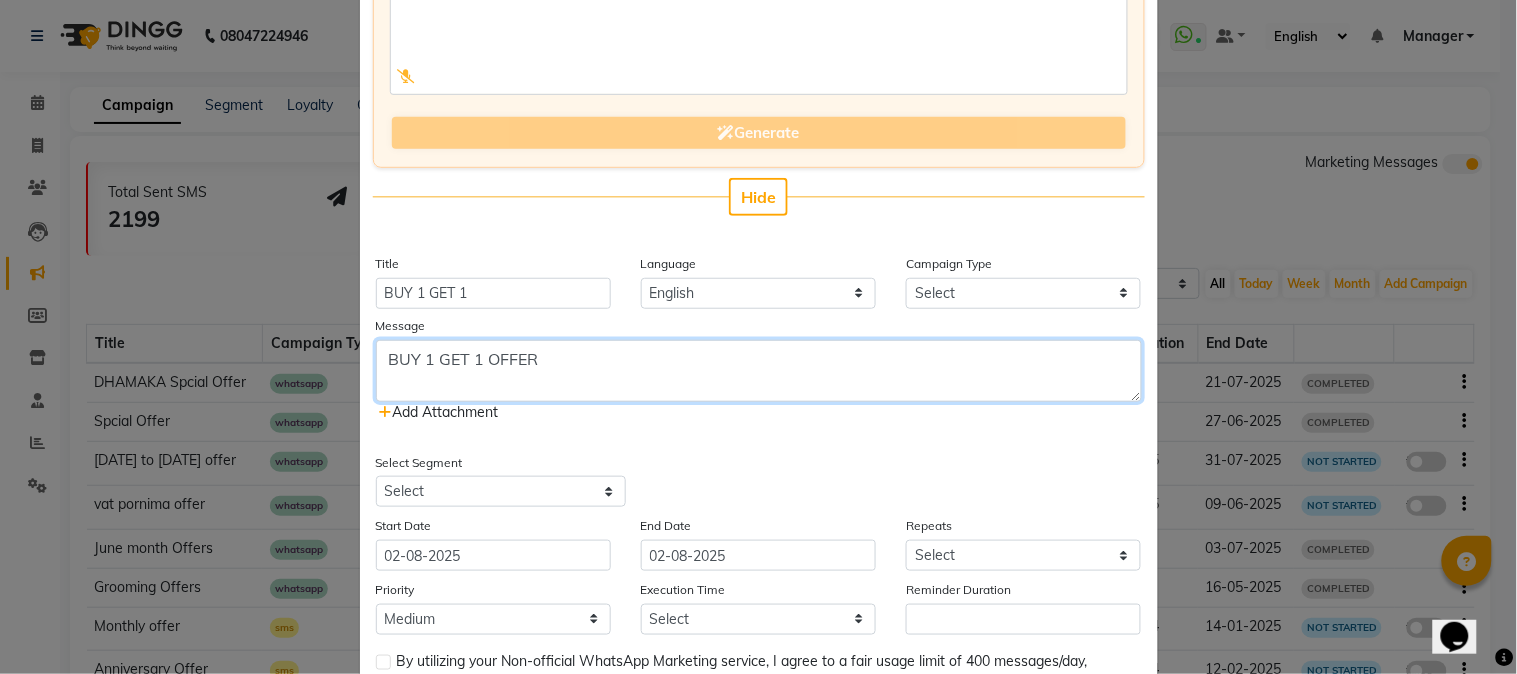 type on "BUY 1 GET 1 OFFER" 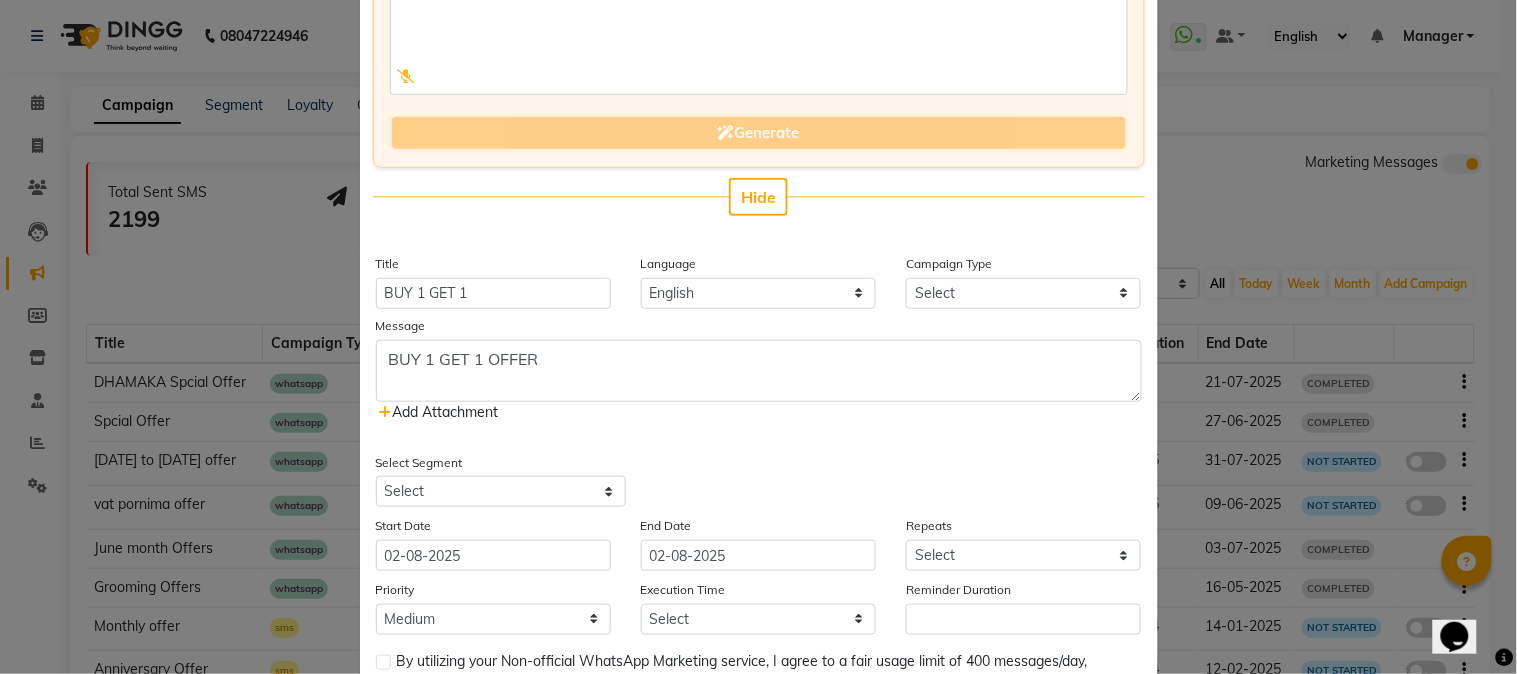 click on "Add Attachment" 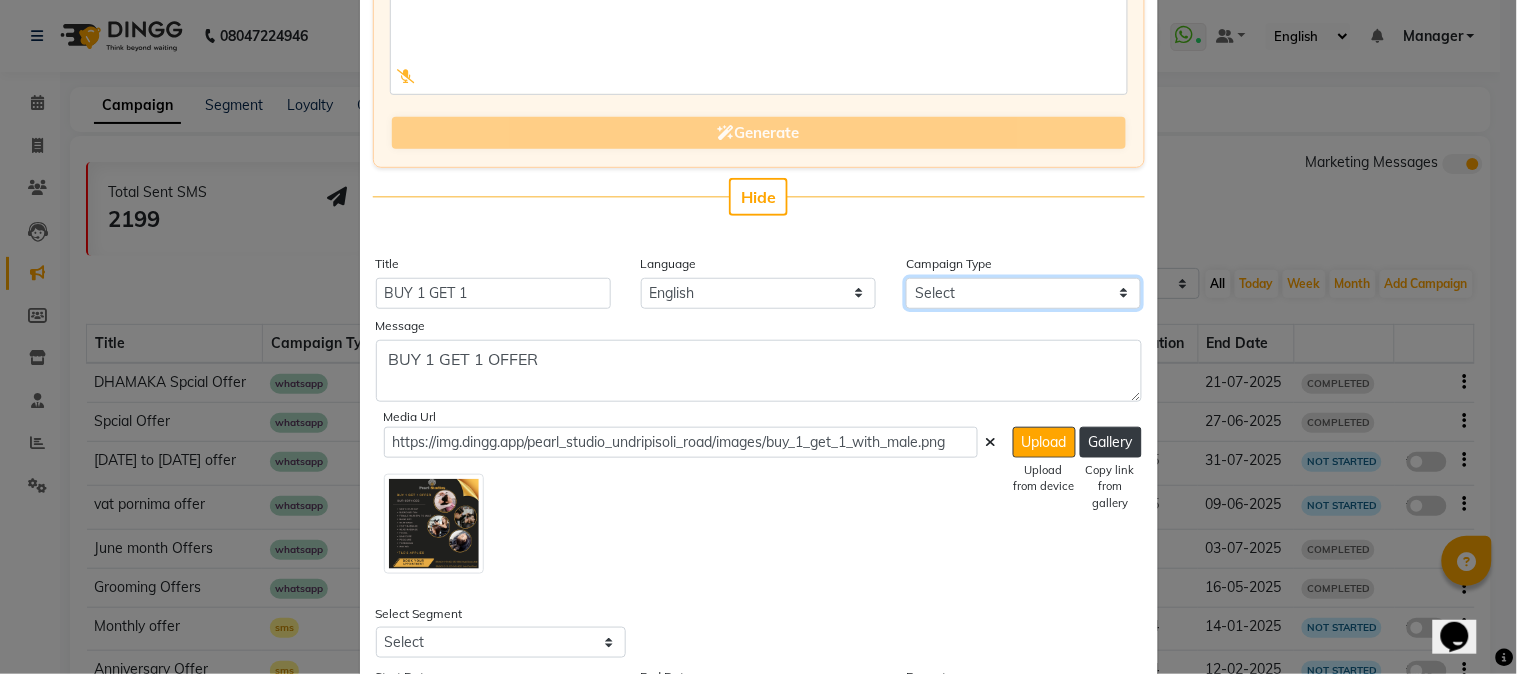 click on "Select Birthday Anniversary Promotional Service reminder" at bounding box center [1023, 293] 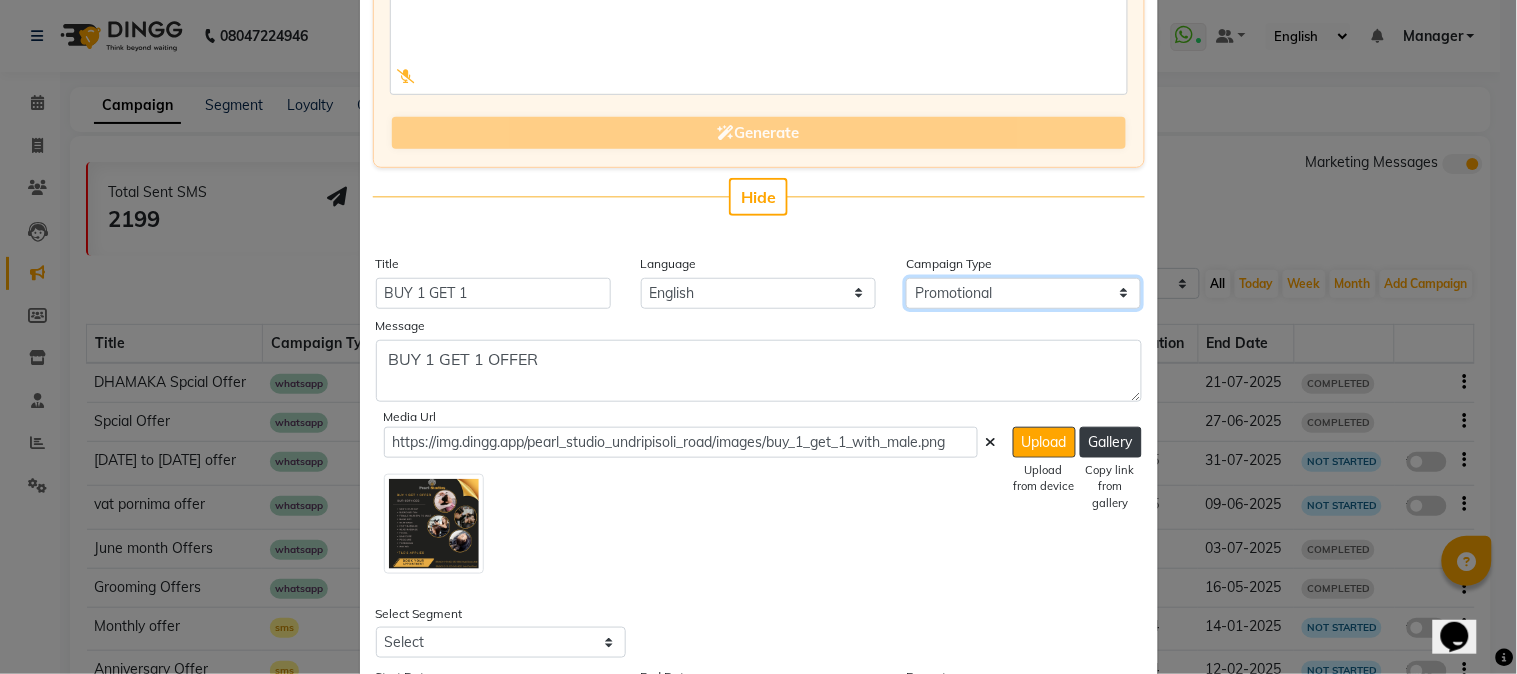click on "Select Birthday Anniversary Promotional Service reminder" at bounding box center [1023, 293] 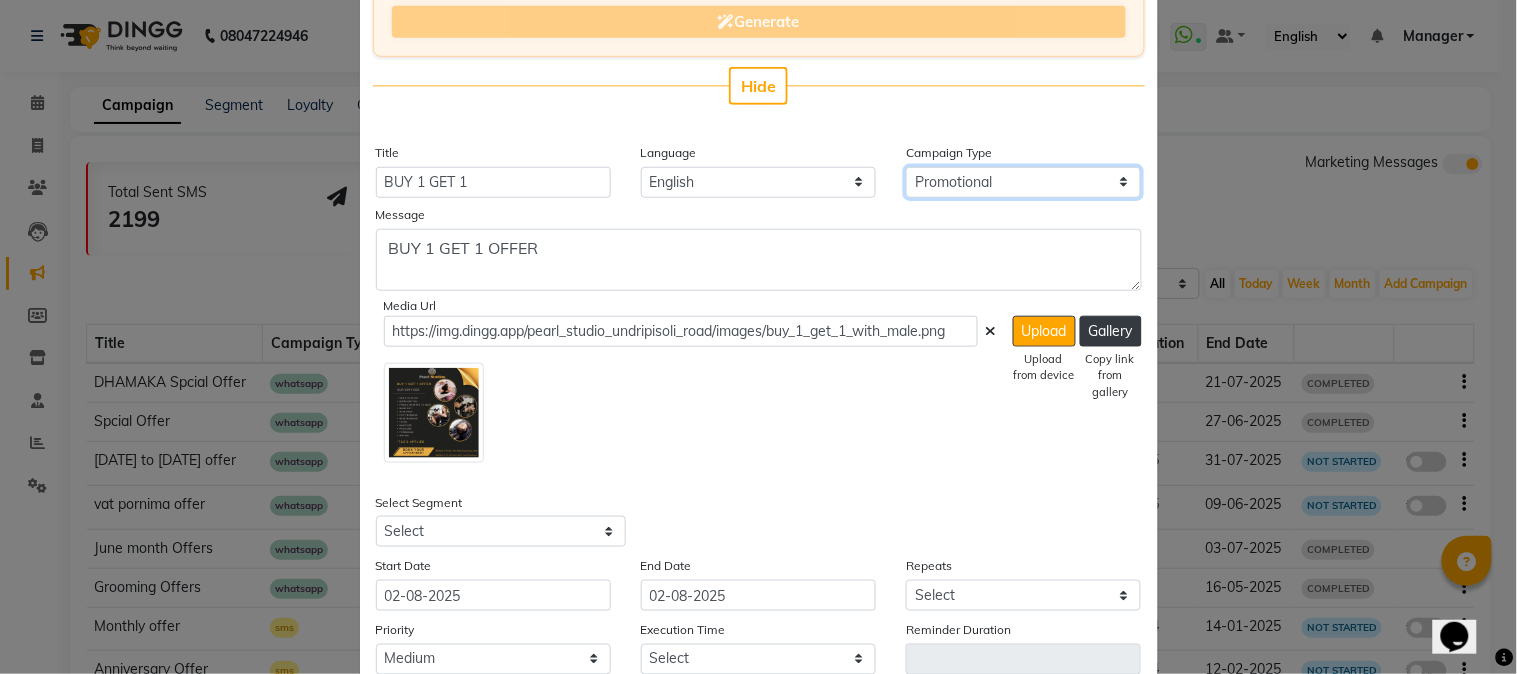 scroll, scrollTop: 444, scrollLeft: 0, axis: vertical 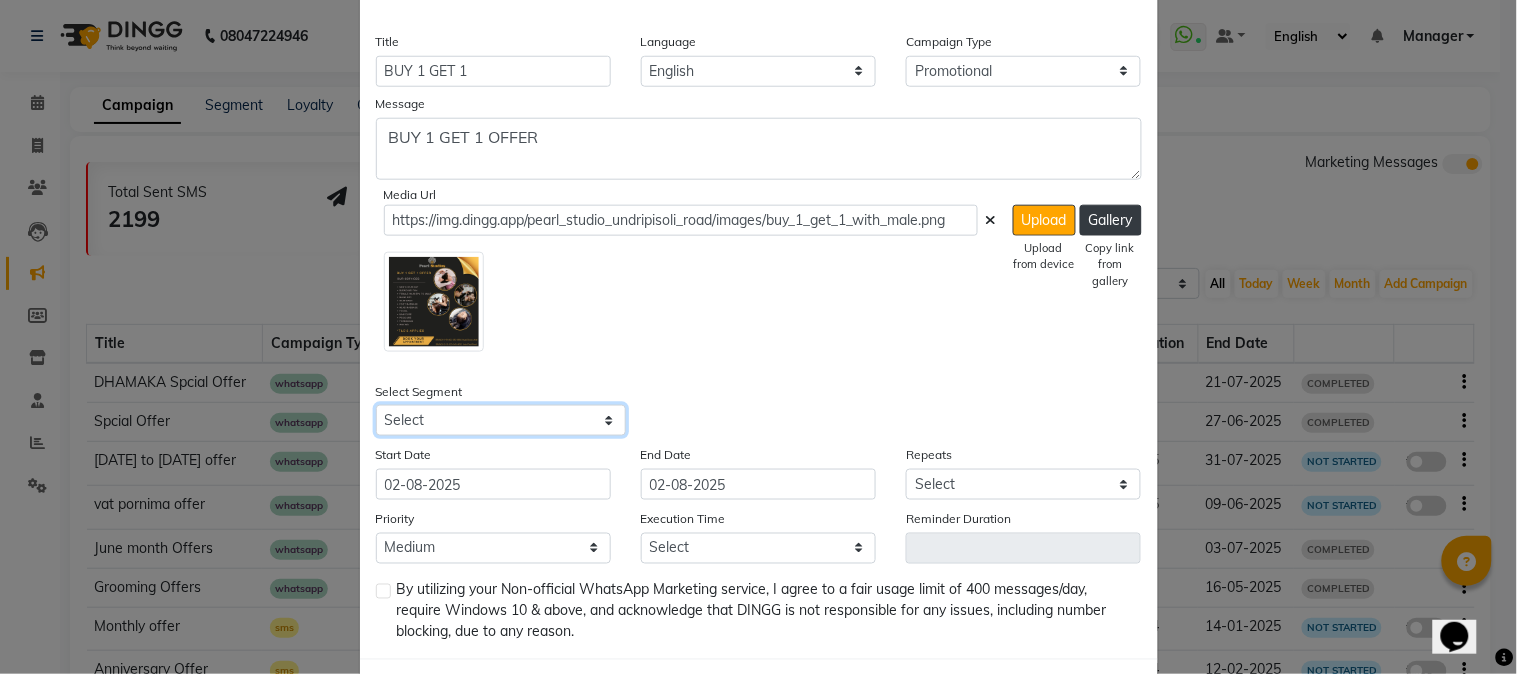 click on "Select All Customers All Male Customer All Female Customer All Members All Customers Visited in last 30 days All Customers Visited in last 60 days but not in last 30 days Inactive/Lost Customers High Ticket Customers Low Ticket Customers Frequent Customers Regular Customers New Customers All Customers with Valid Birthdays All Customers with Valid Anniversary All Customer Visited in 2020" at bounding box center (501, 420) 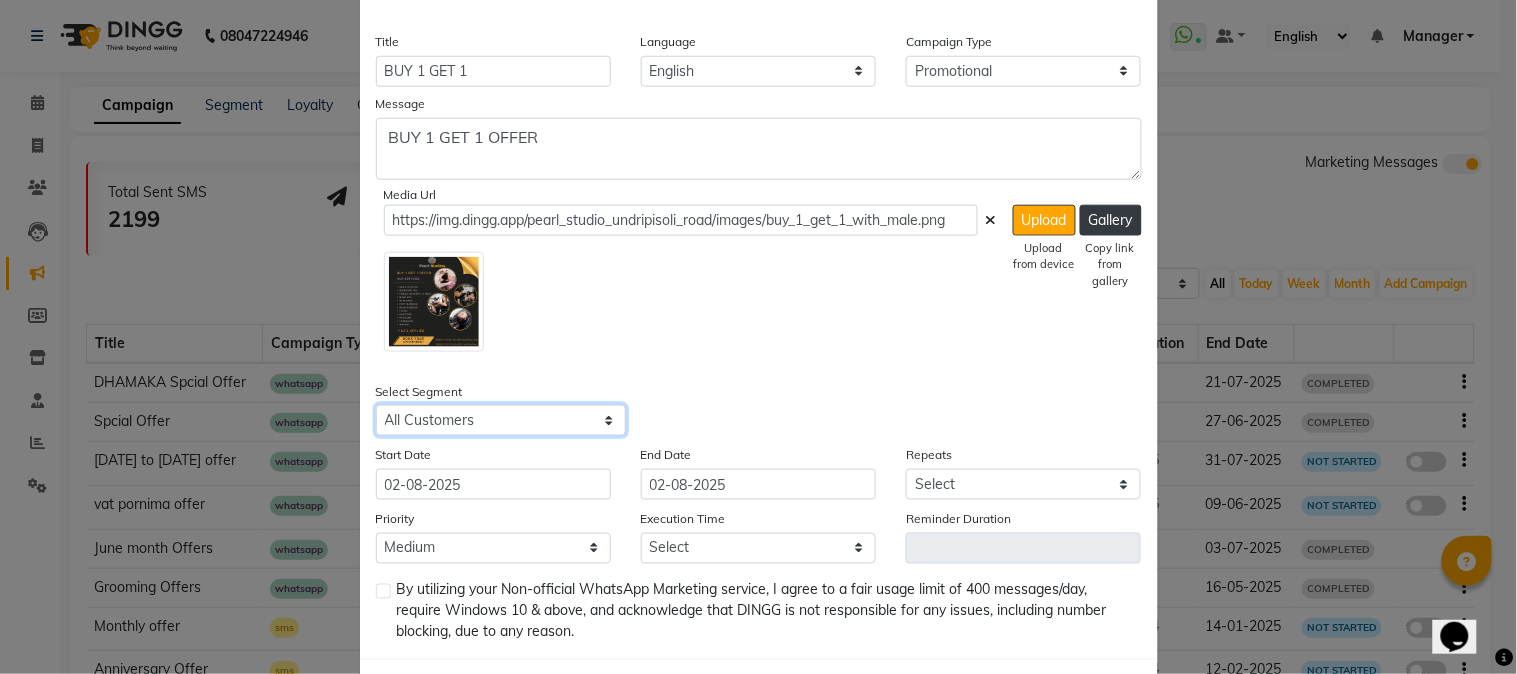 click on "Select All Customers All Male Customer All Female Customer All Members All Customers Visited in last 30 days All Customers Visited in last 60 days but not in last 30 days Inactive/Lost Customers High Ticket Customers Low Ticket Customers Frequent Customers Regular Customers New Customers All Customers with Valid Birthdays All Customers with Valid Anniversary All Customer Visited in 2020" at bounding box center (501, 420) 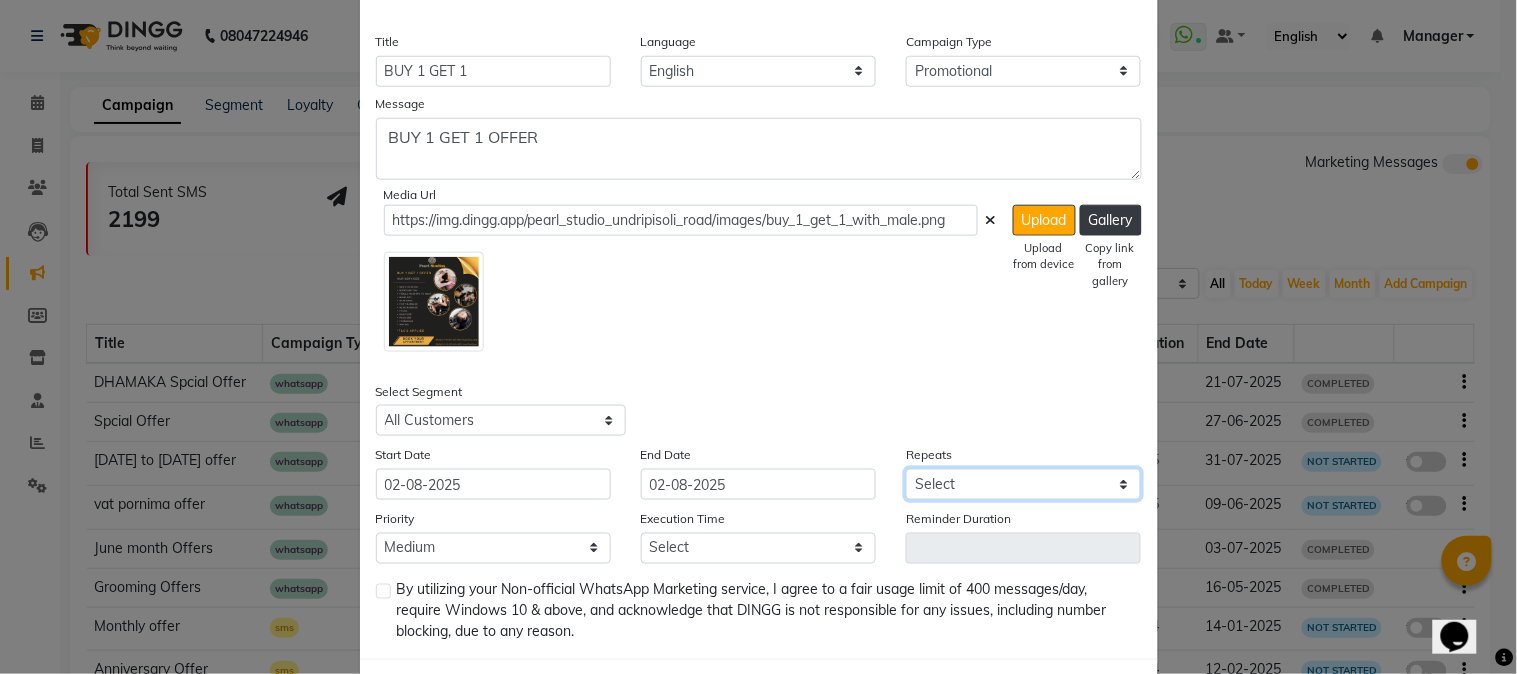 click on "Select Once Daily Alternate Day Weekly Monthly Yearly" at bounding box center [1023, 484] 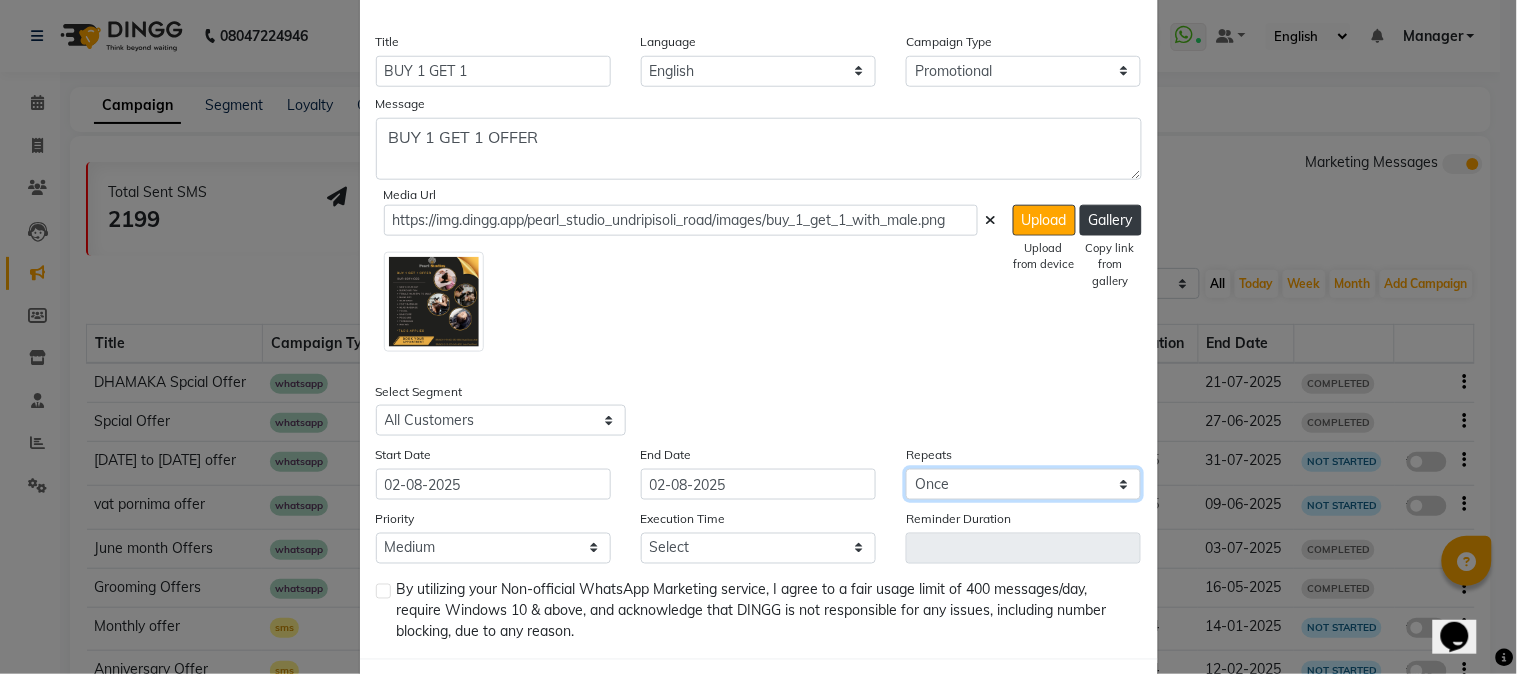 click on "Select Once Daily Alternate Day Weekly Monthly Yearly" at bounding box center (1023, 484) 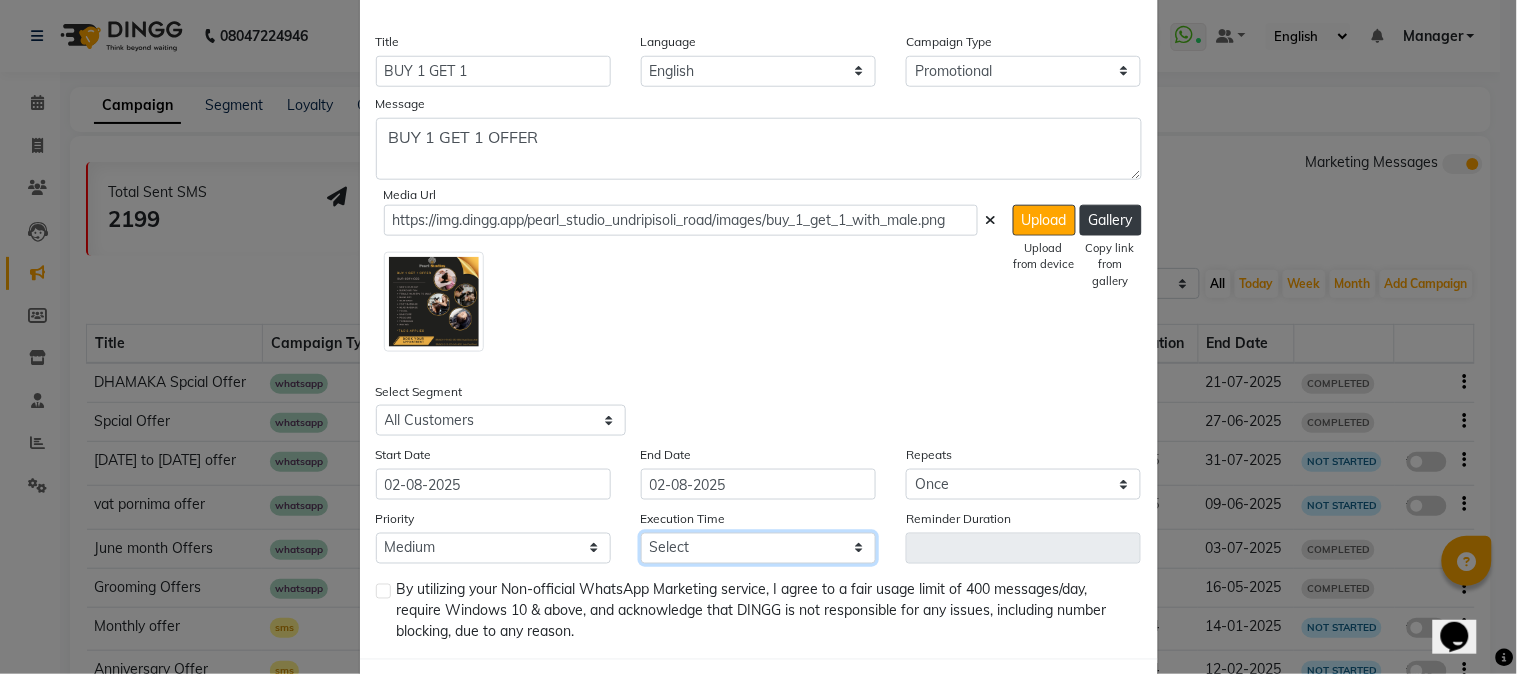 click on "Select 09:00 AM 09:15 AM 09:30 AM 09:45 AM 10:00 AM 10:15 AM 10:30 AM 10:45 AM 11:00 AM 11:15 AM 11:30 AM 11:45 AM 12:00 PM 12:15 PM 12:30 PM 12:45 PM 01:00 PM 01:15 PM 01:30 PM 01:45 PM 02:00 PM 02:15 PM 02:30 PM 02:45 PM 03:00 PM 03:15 PM 03:30 PM 03:45 PM 04:00 PM 04:15 PM 04:30 PM 04:45 PM 05:00 PM 05:15 PM 05:30 PM 05:45 PM 06:00 PM 06:15 PM 06:30 PM 06:45 PM 07:00 PM 07:15 PM 07:30 PM 07:45 PM 08:00 PM 08:15 PM 08:30 PM 08:45 PM 09:00 PM 09:15 PM 09:30 PM 09:45 PM" at bounding box center (758, 548) 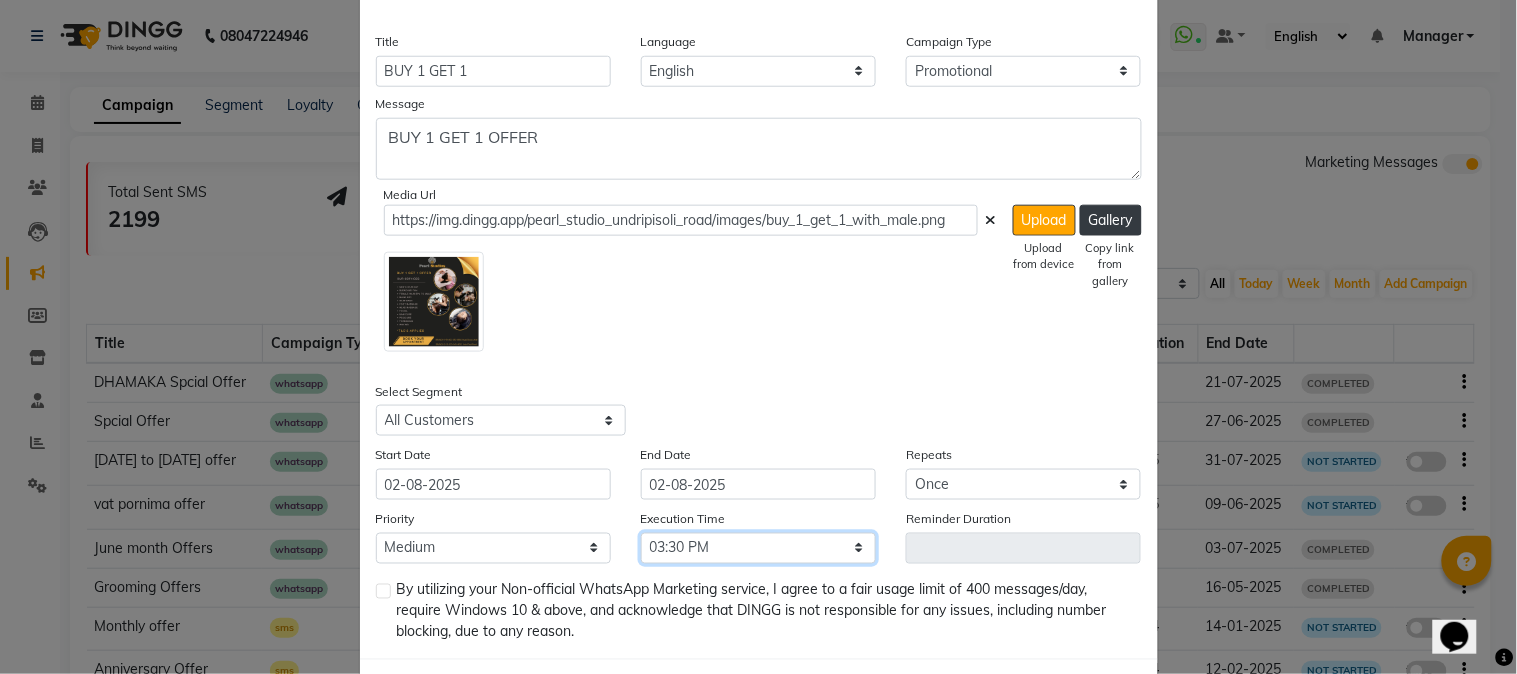 click on "Select 09:00 AM 09:15 AM 09:30 AM 09:45 AM 10:00 AM 10:15 AM 10:30 AM 10:45 AM 11:00 AM 11:15 AM 11:30 AM 11:45 AM 12:00 PM 12:15 PM 12:30 PM 12:45 PM 01:00 PM 01:15 PM 01:30 PM 01:45 PM 02:00 PM 02:15 PM 02:30 PM 02:45 PM 03:00 PM 03:15 PM 03:30 PM 03:45 PM 04:00 PM 04:15 PM 04:30 PM 04:45 PM 05:00 PM 05:15 PM 05:30 PM 05:45 PM 06:00 PM 06:15 PM 06:30 PM 06:45 PM 07:00 PM 07:15 PM 07:30 PM 07:45 PM 08:00 PM 08:15 PM 08:30 PM 08:45 PM 09:00 PM 09:15 PM 09:30 PM 09:45 PM" at bounding box center (758, 548) 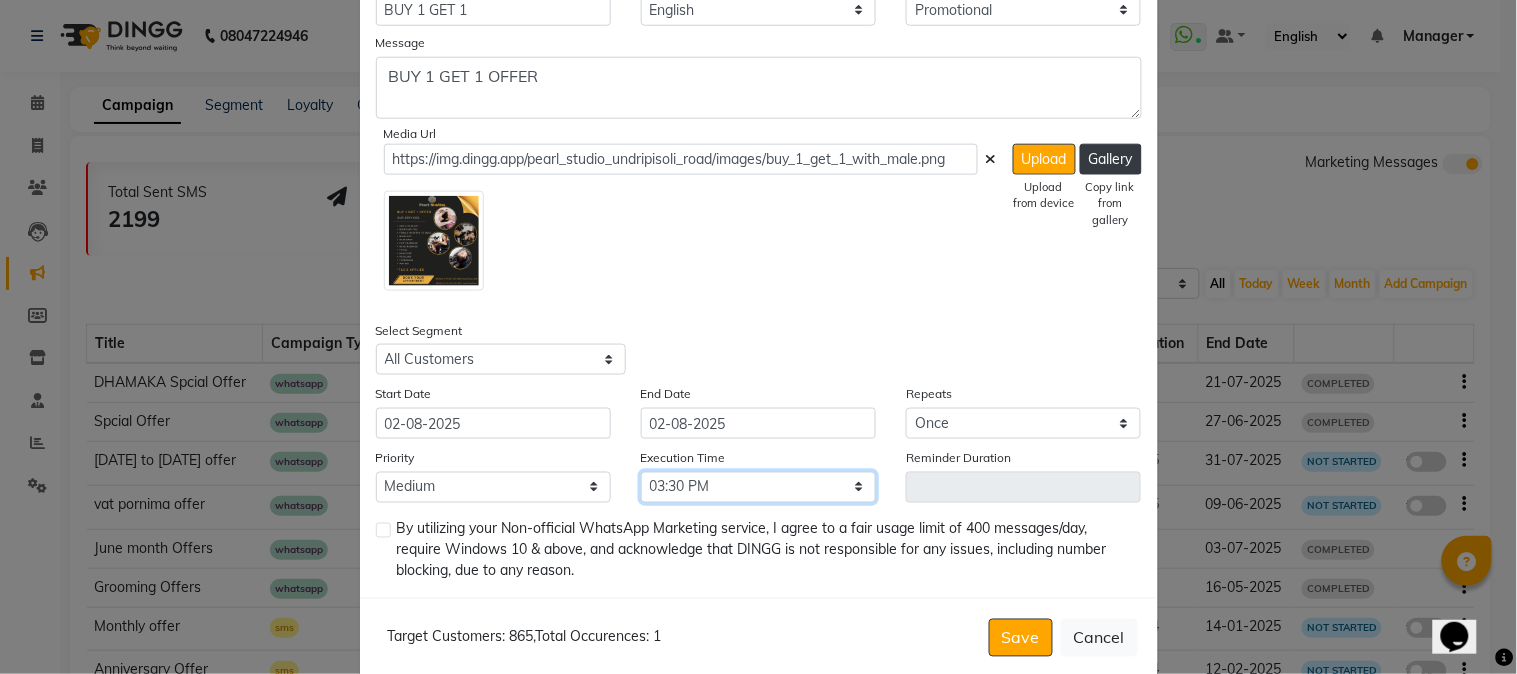 scroll, scrollTop: 536, scrollLeft: 0, axis: vertical 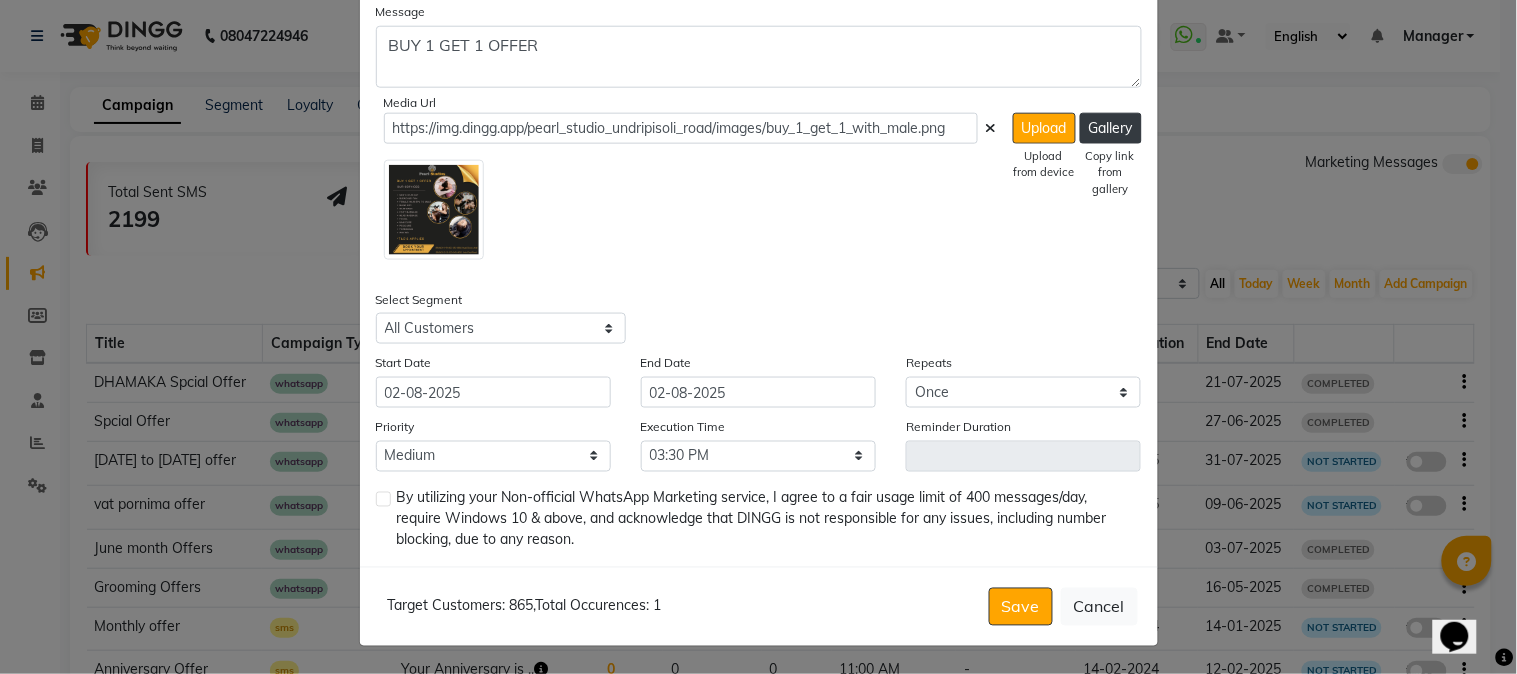 click 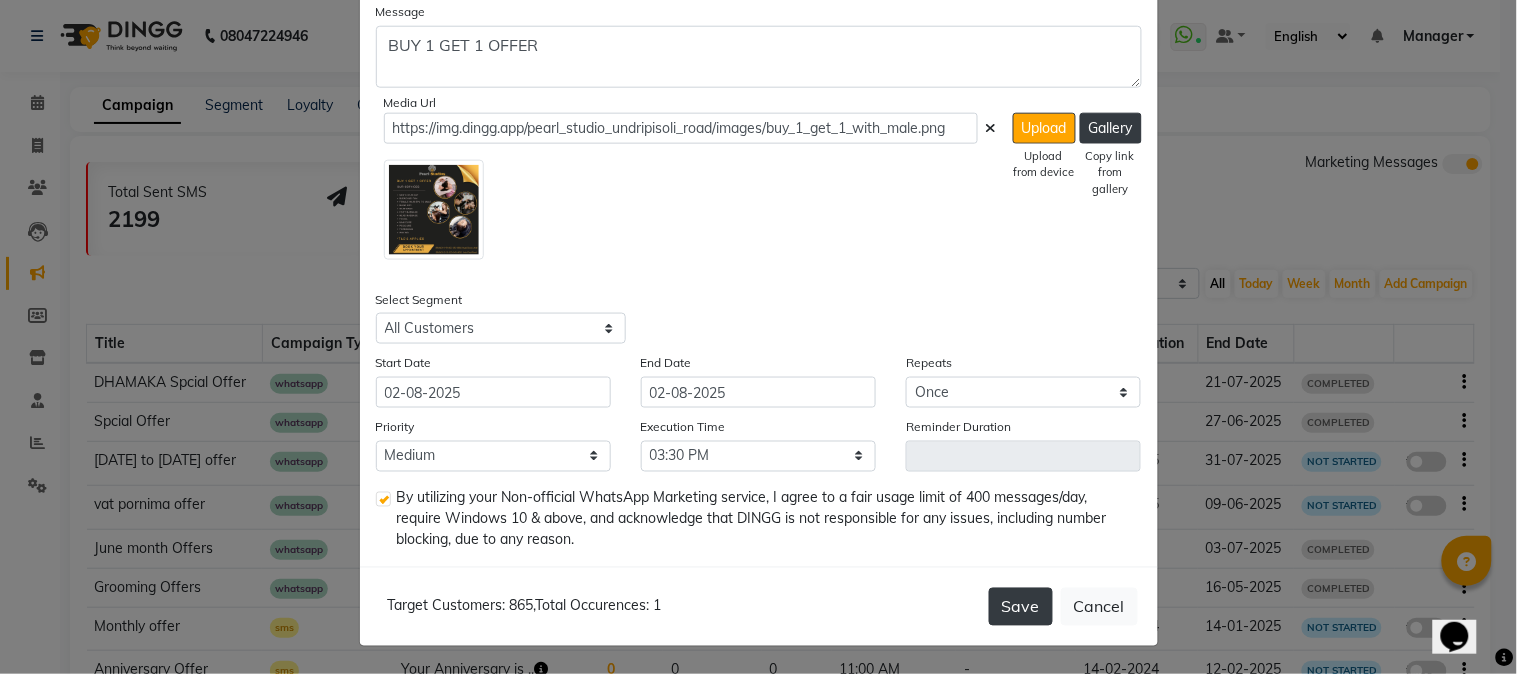 click on "Save" 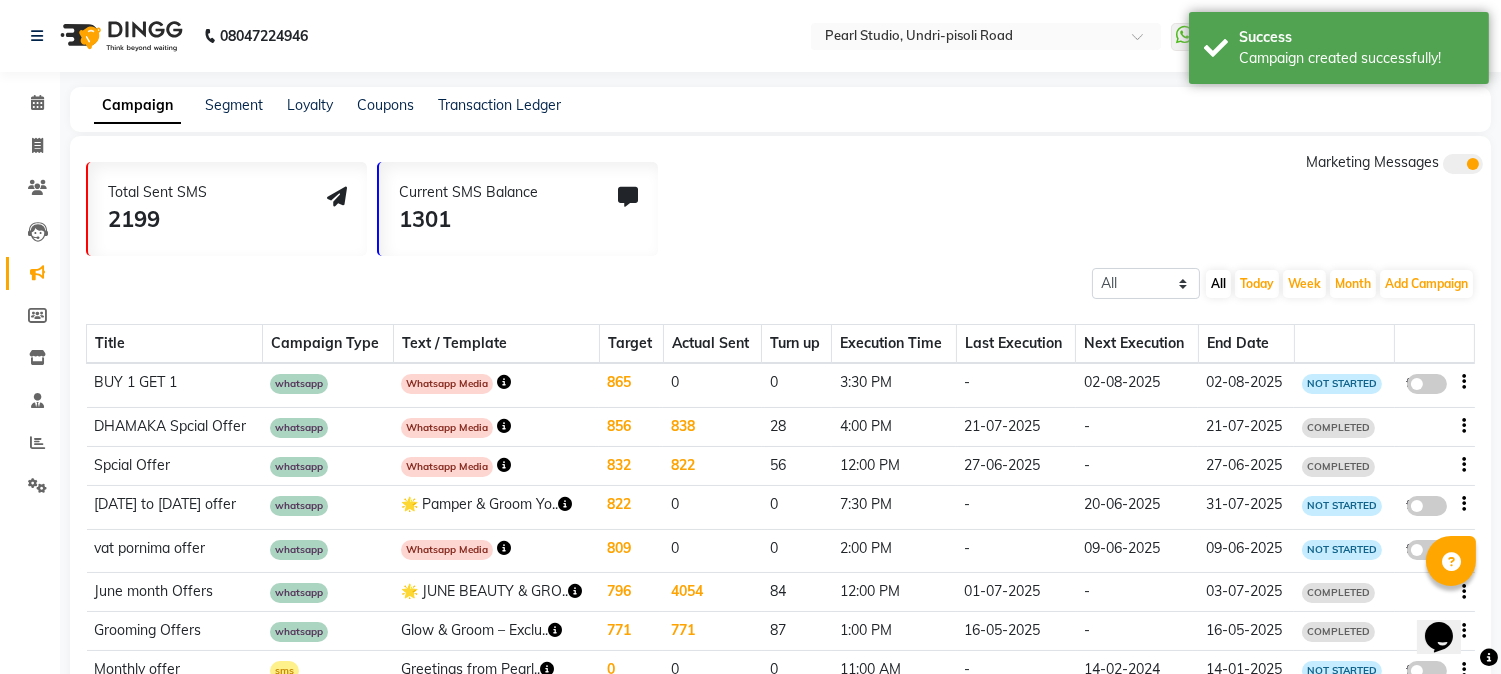 click 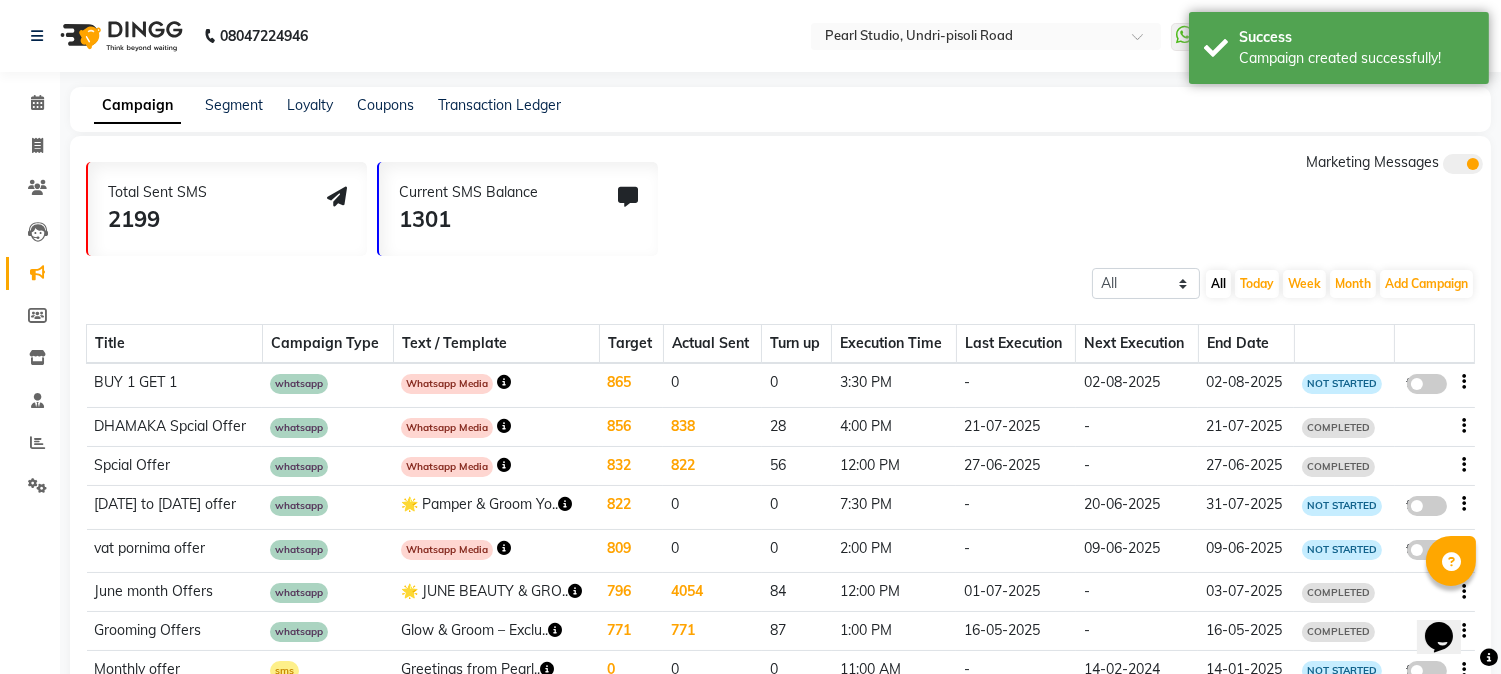 click on "false" 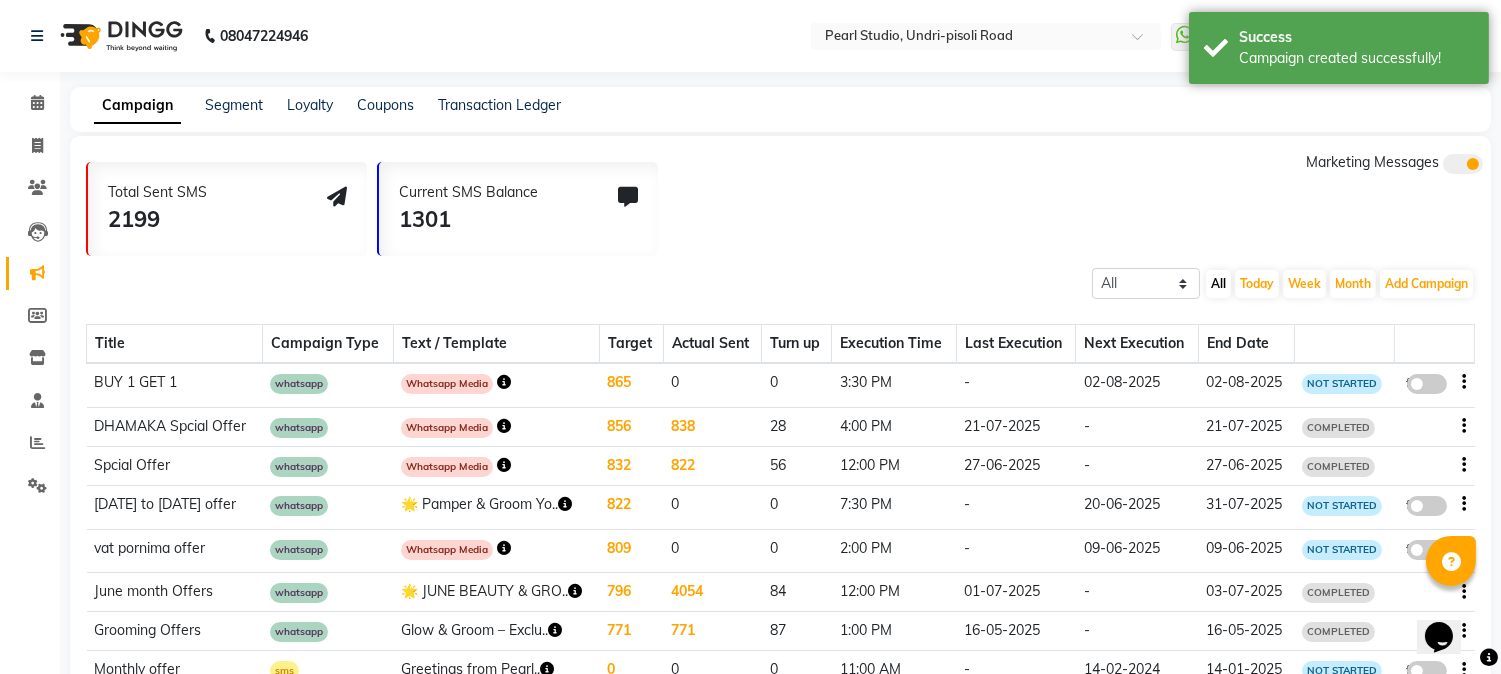 select on "3" 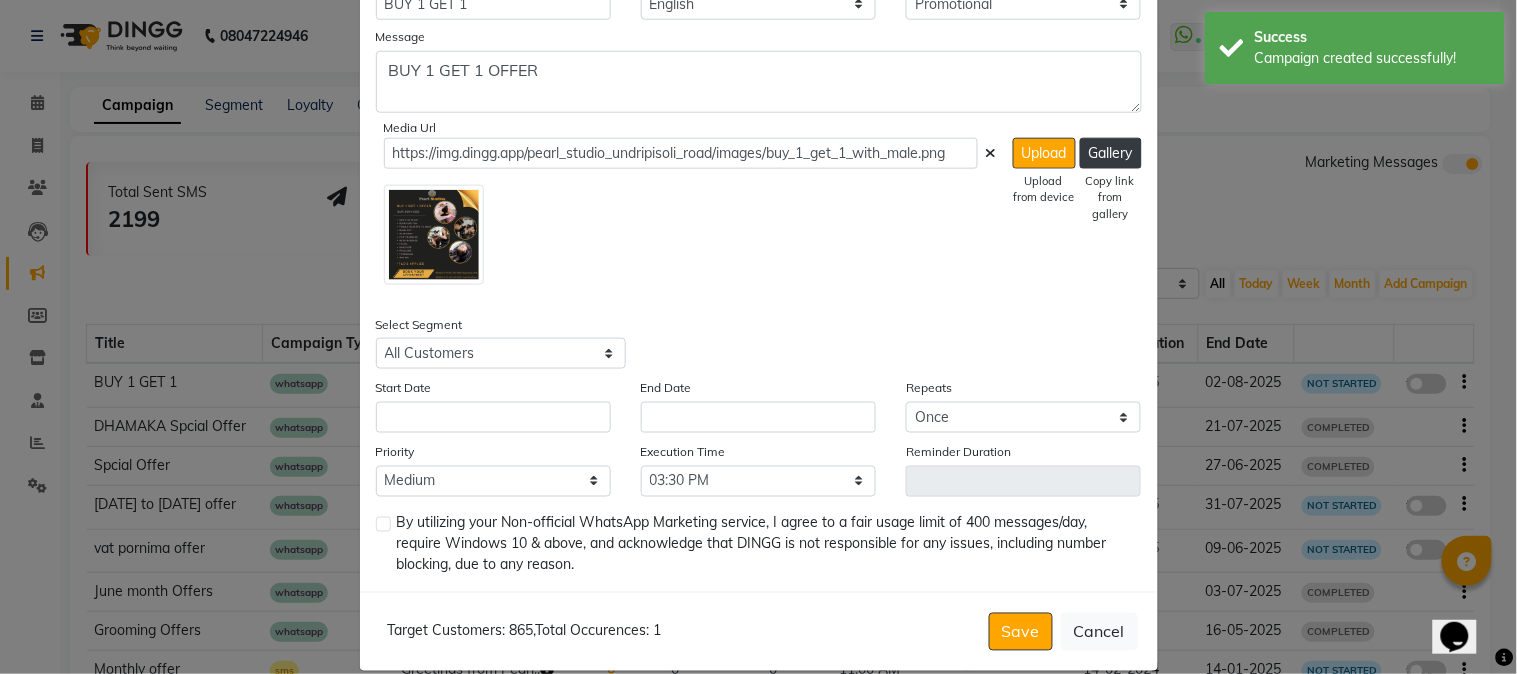 scroll, scrollTop: 536, scrollLeft: 0, axis: vertical 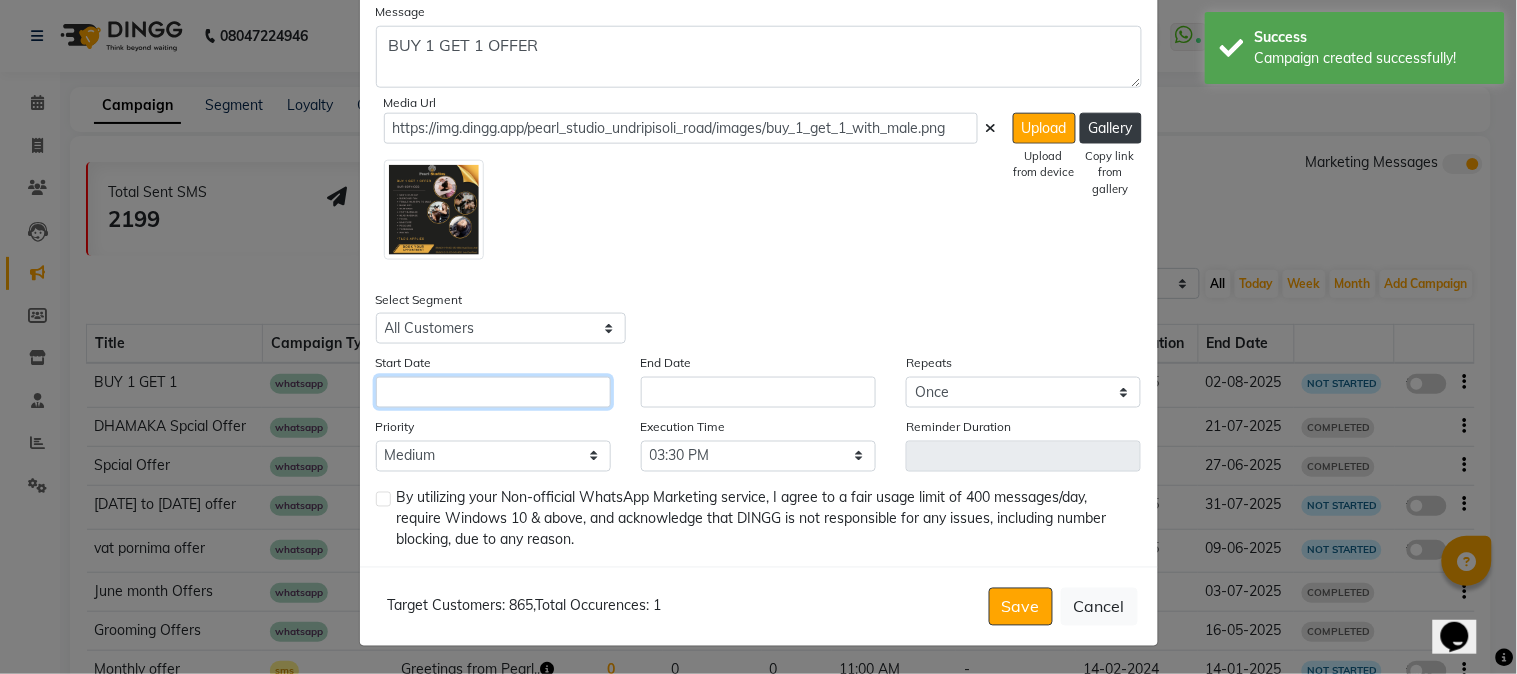 click 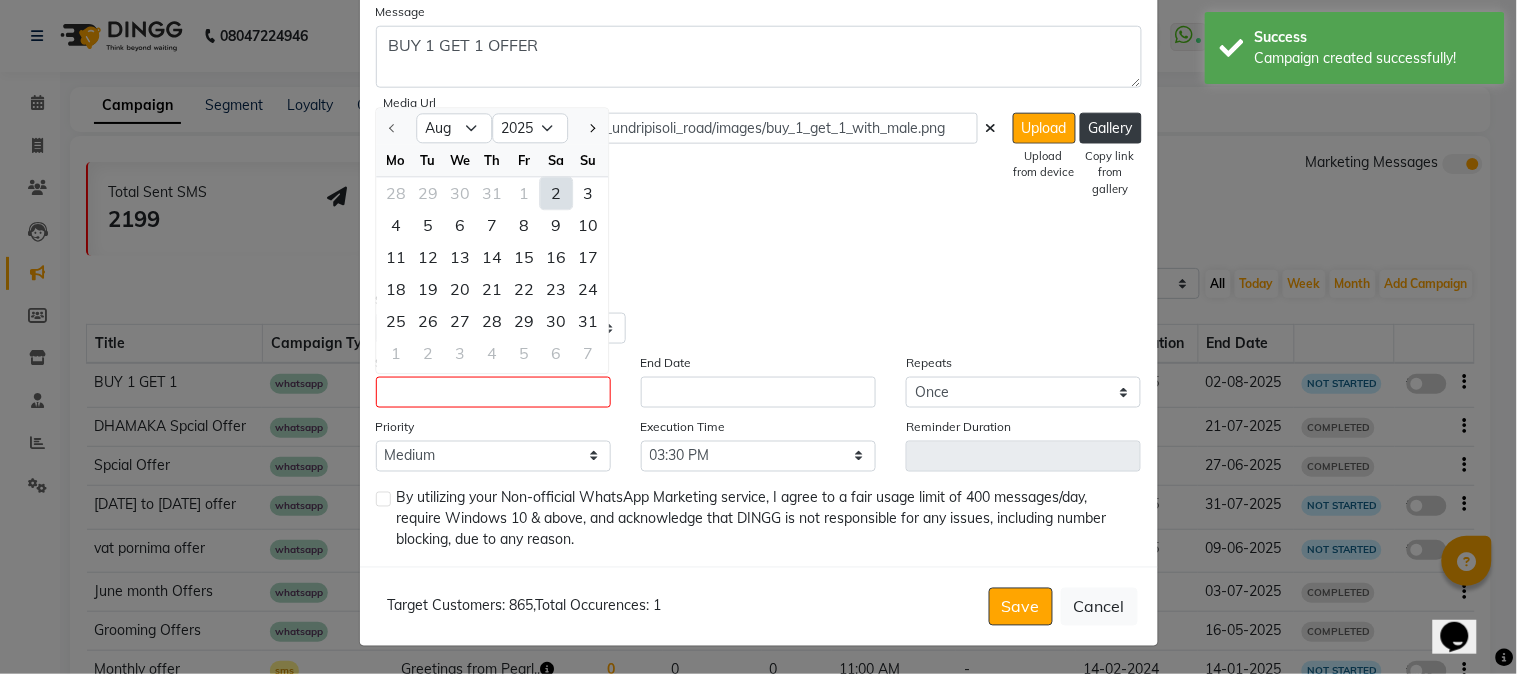 click on "2" 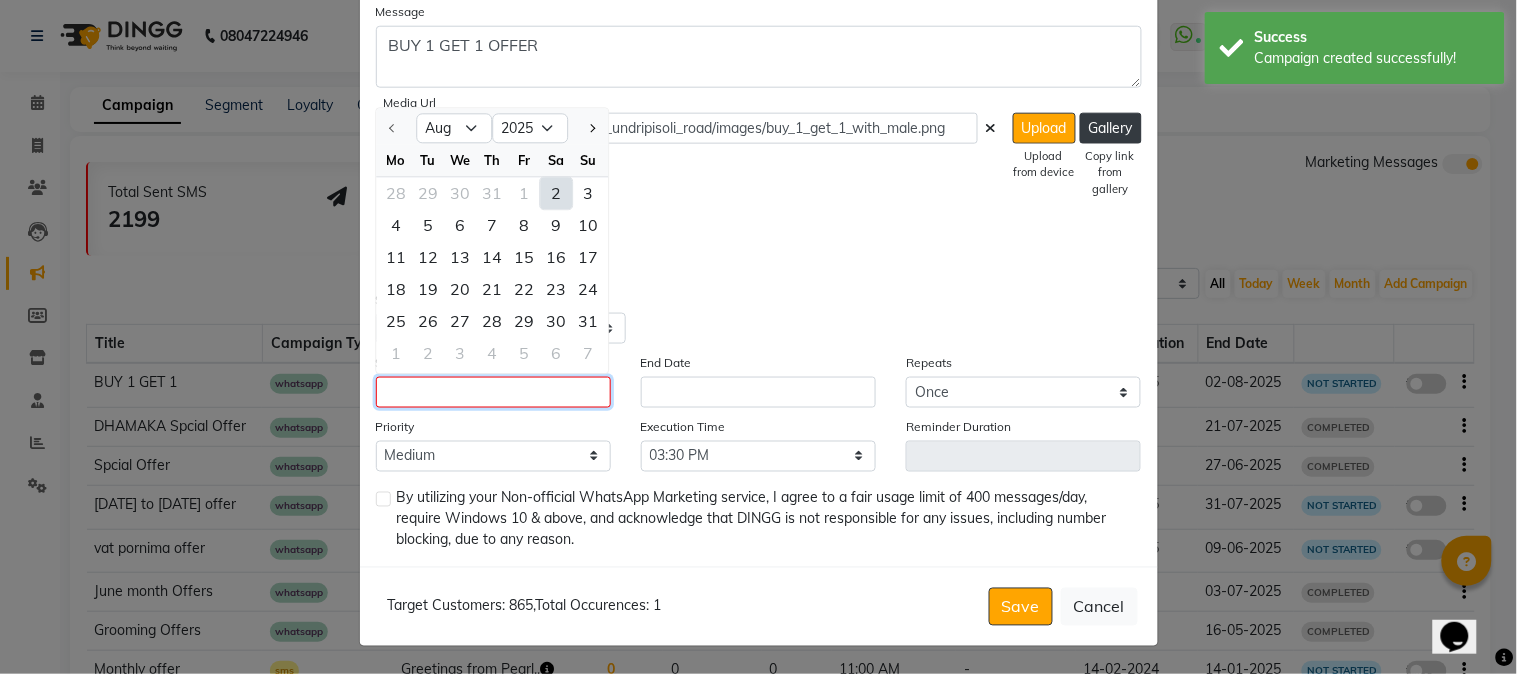 type on "02-08-2025" 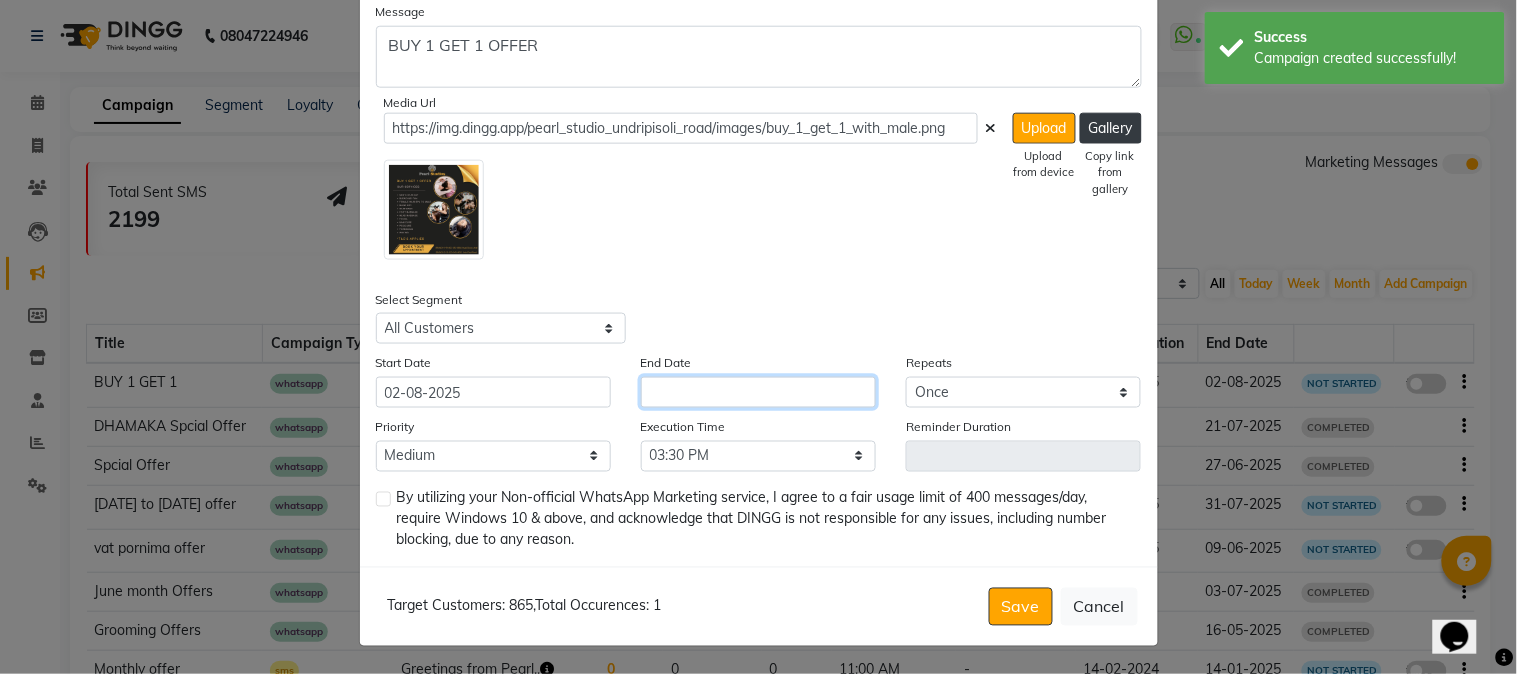 click 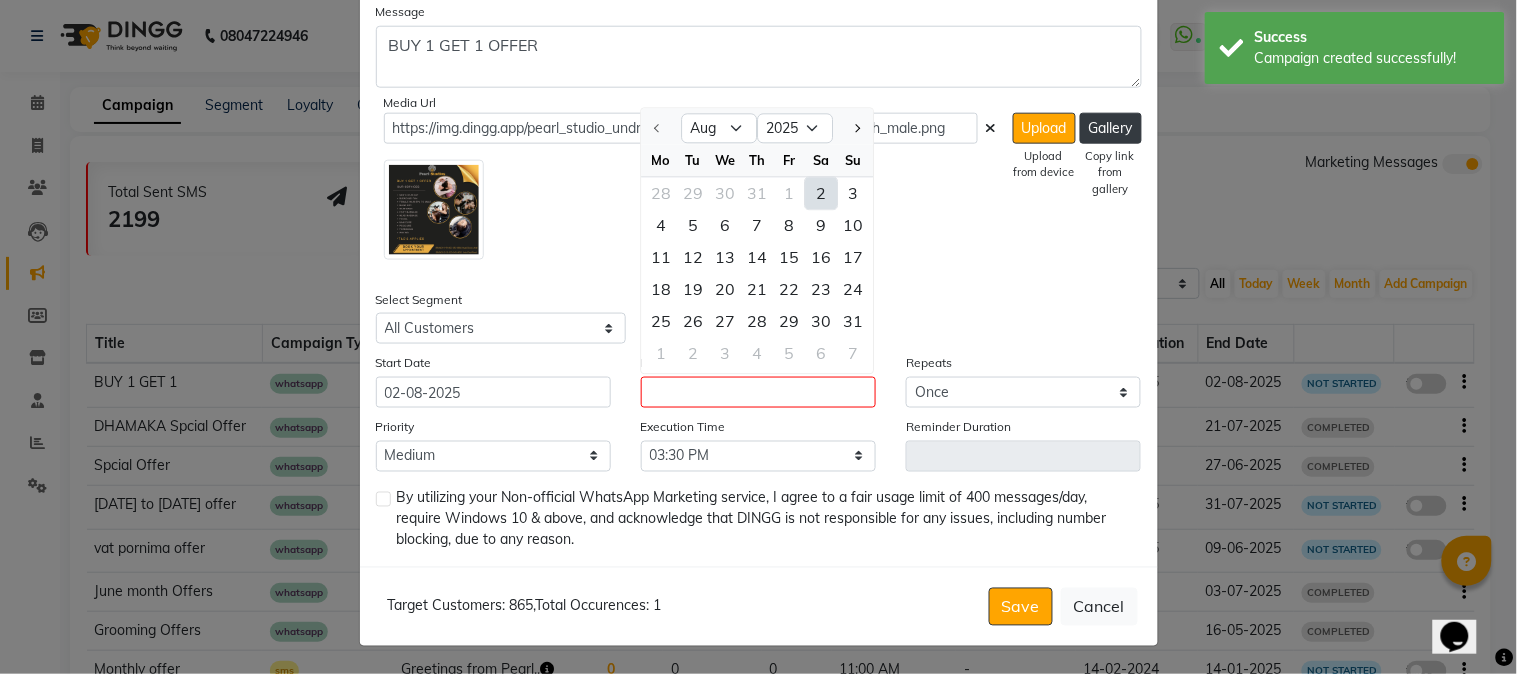 click on "2" 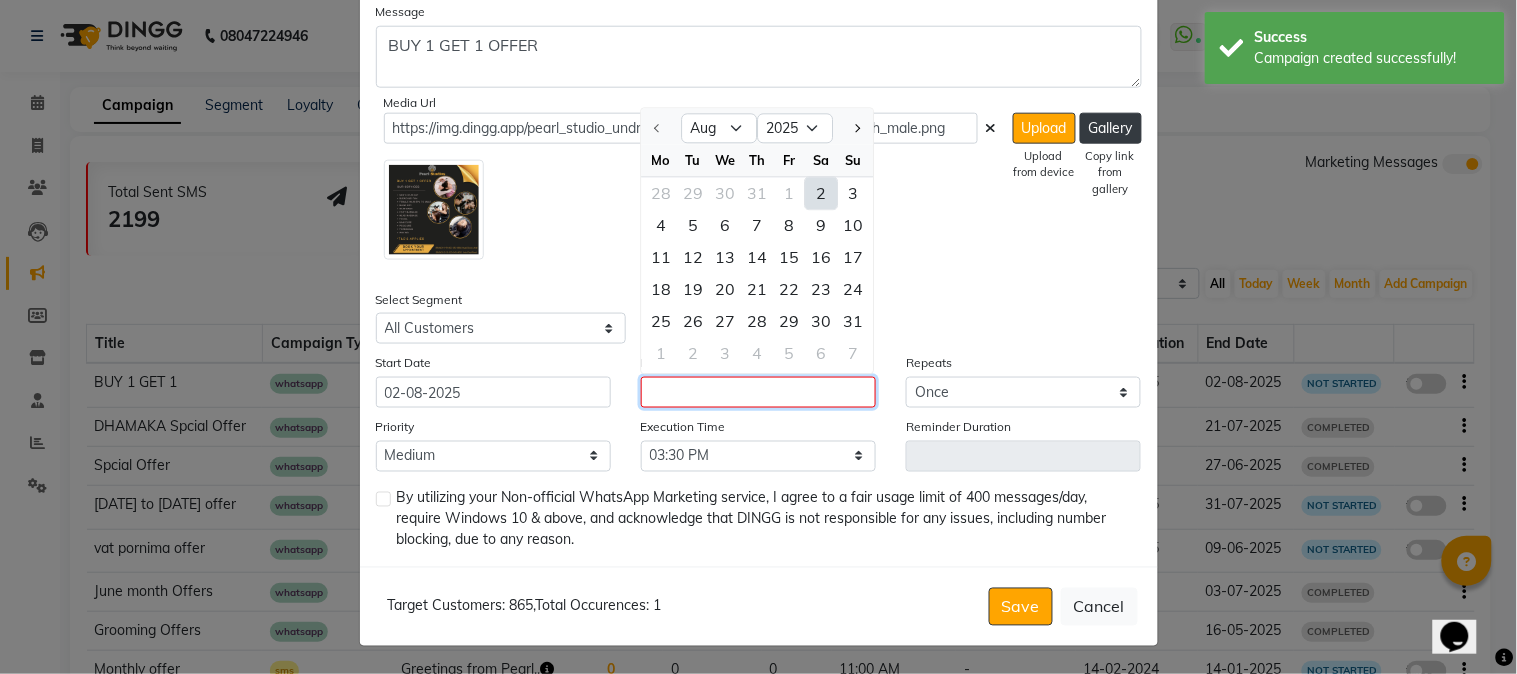 type on "02-08-2025" 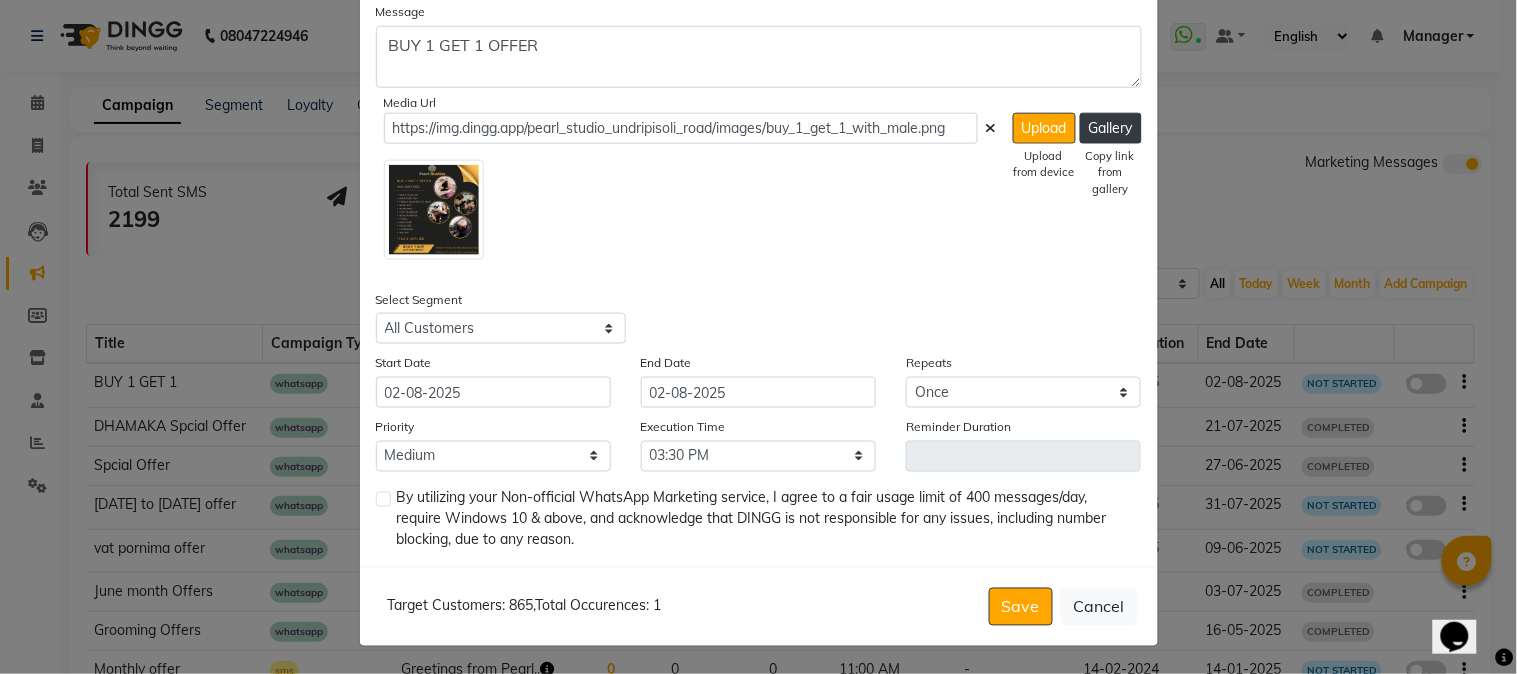 click 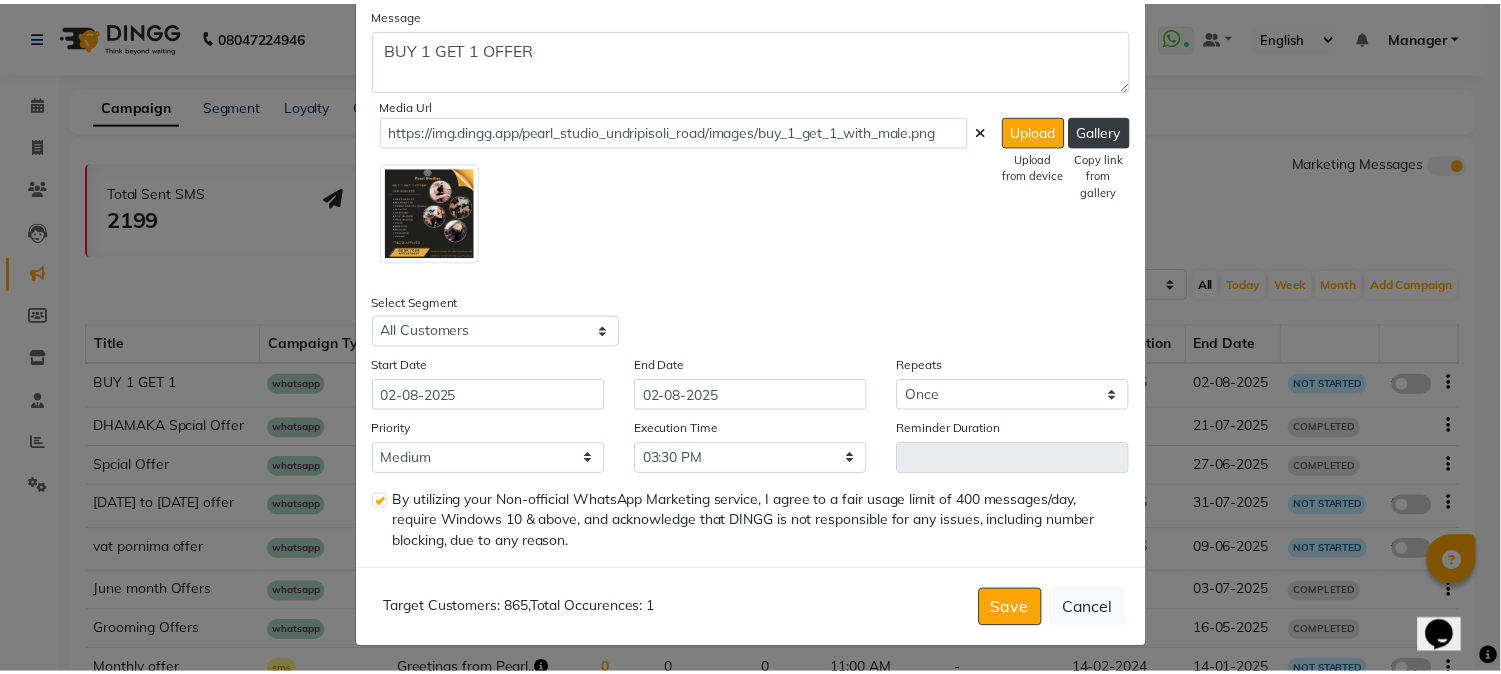 scroll, scrollTop: 536, scrollLeft: 0, axis: vertical 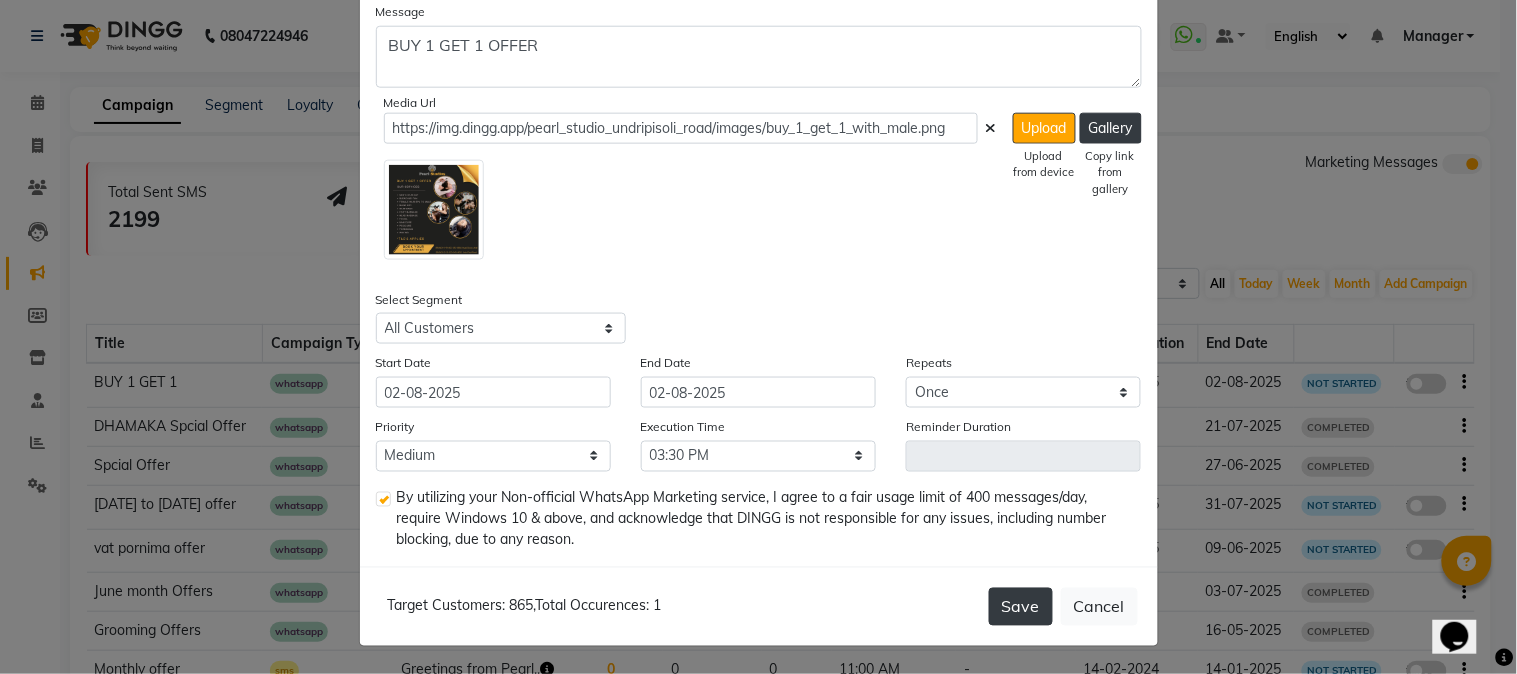 click on "Save" 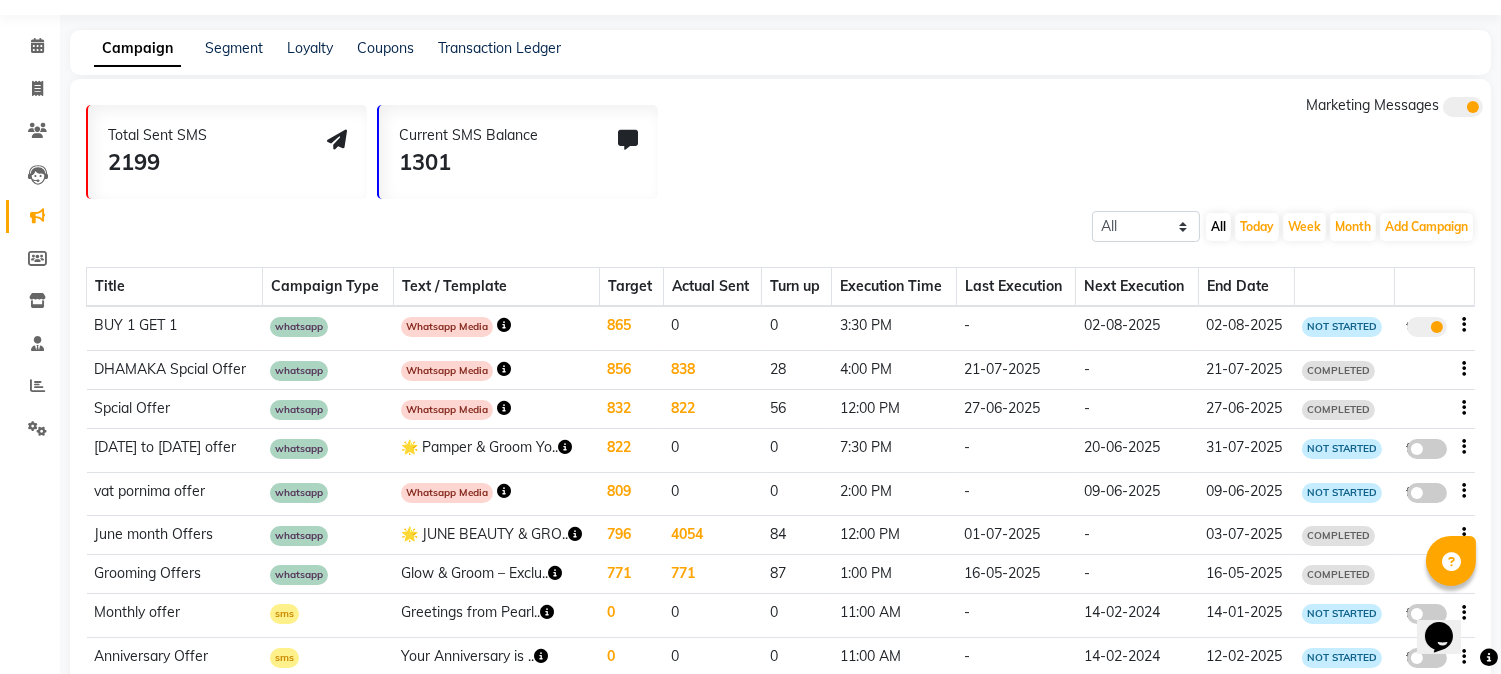 scroll, scrollTop: 111, scrollLeft: 0, axis: vertical 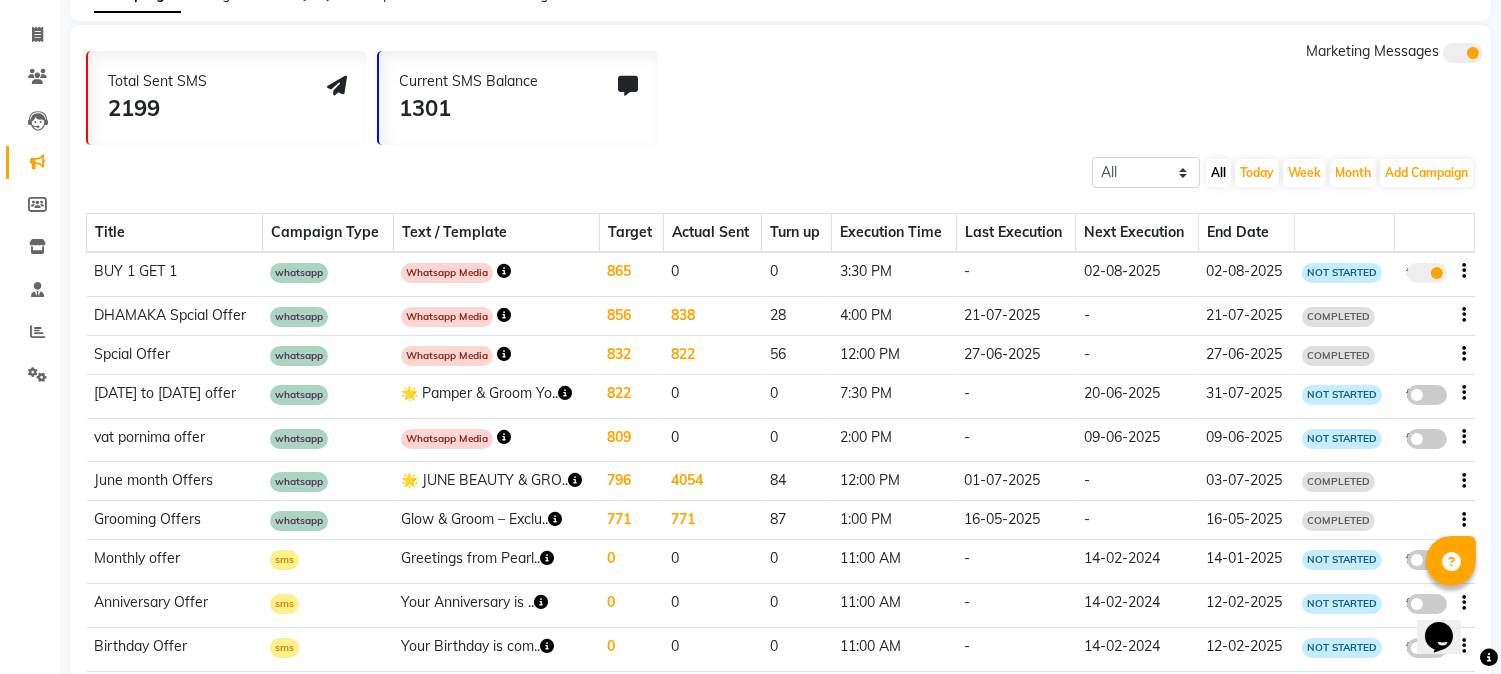 click 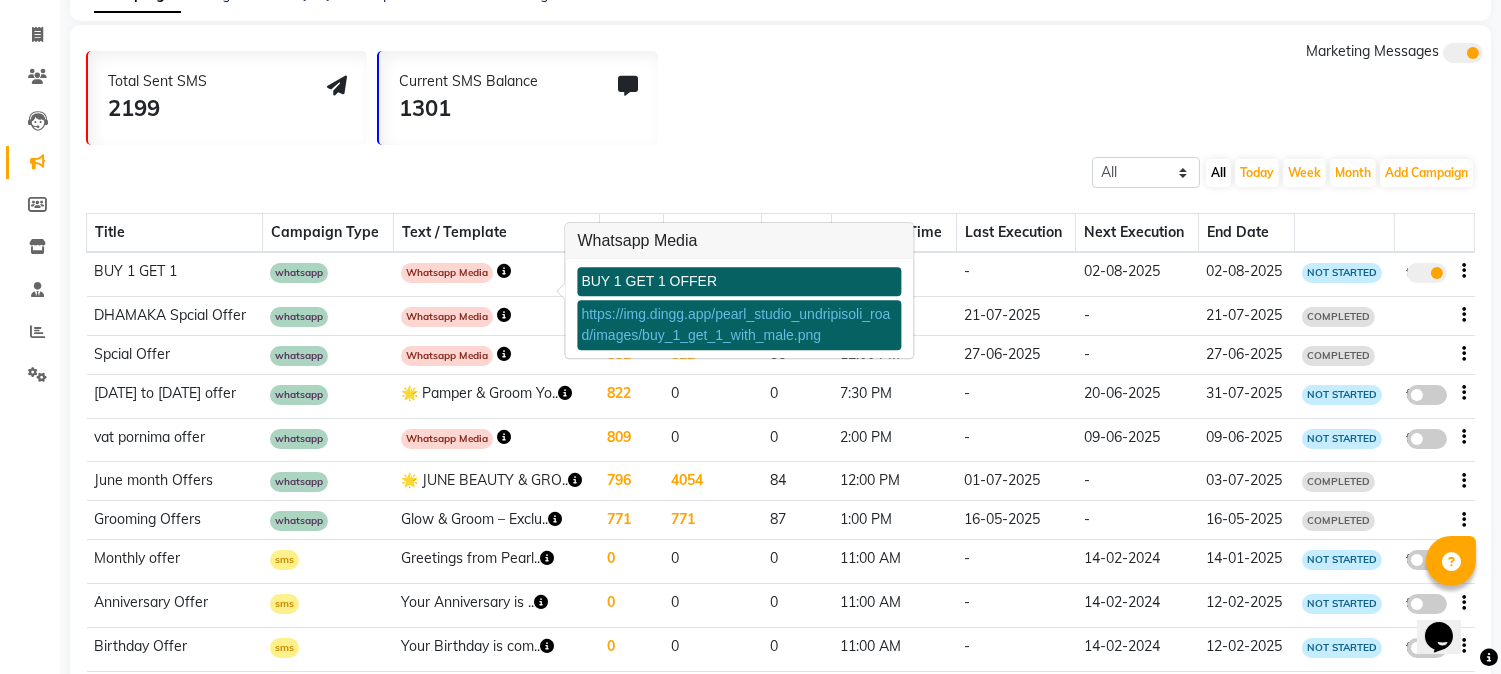 click on "Total Sent SMS 2199 Current SMS Balance 1301 Marketing Messages" 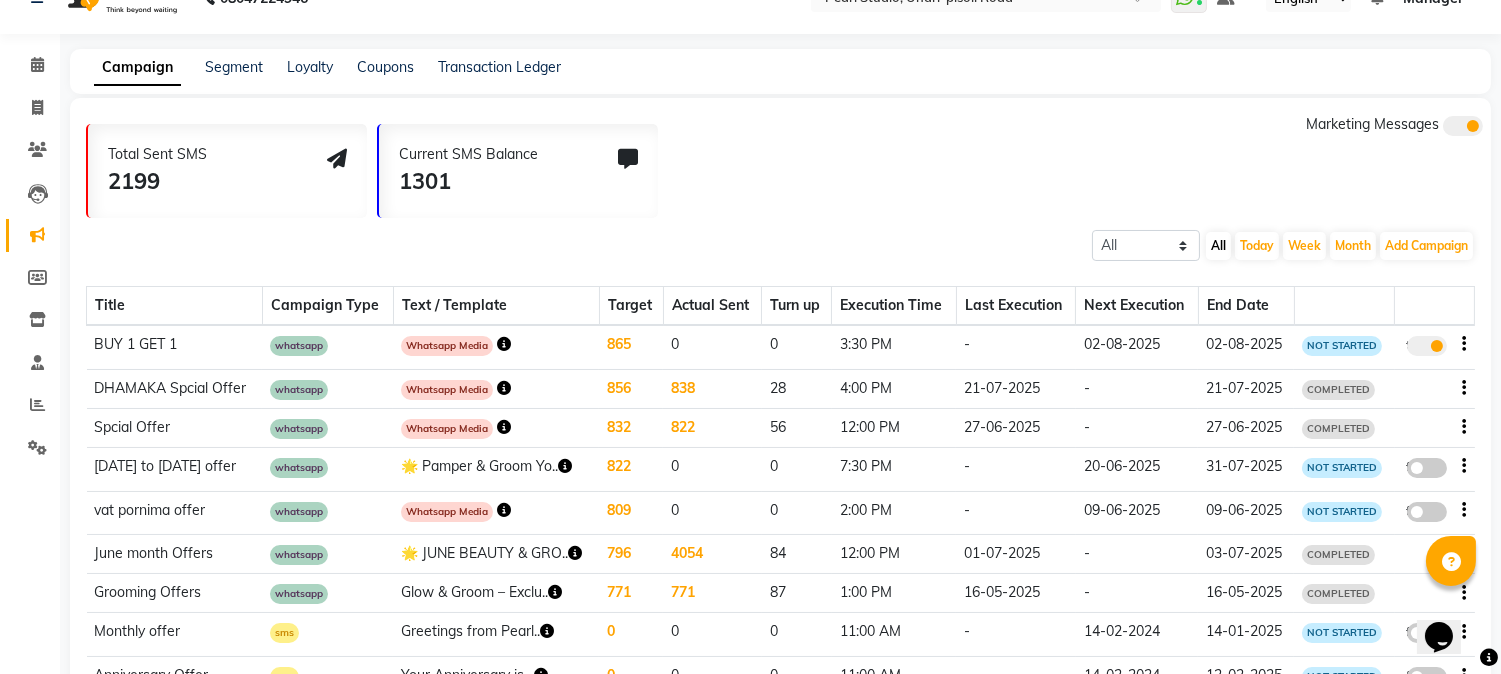scroll, scrollTop: 0, scrollLeft: 0, axis: both 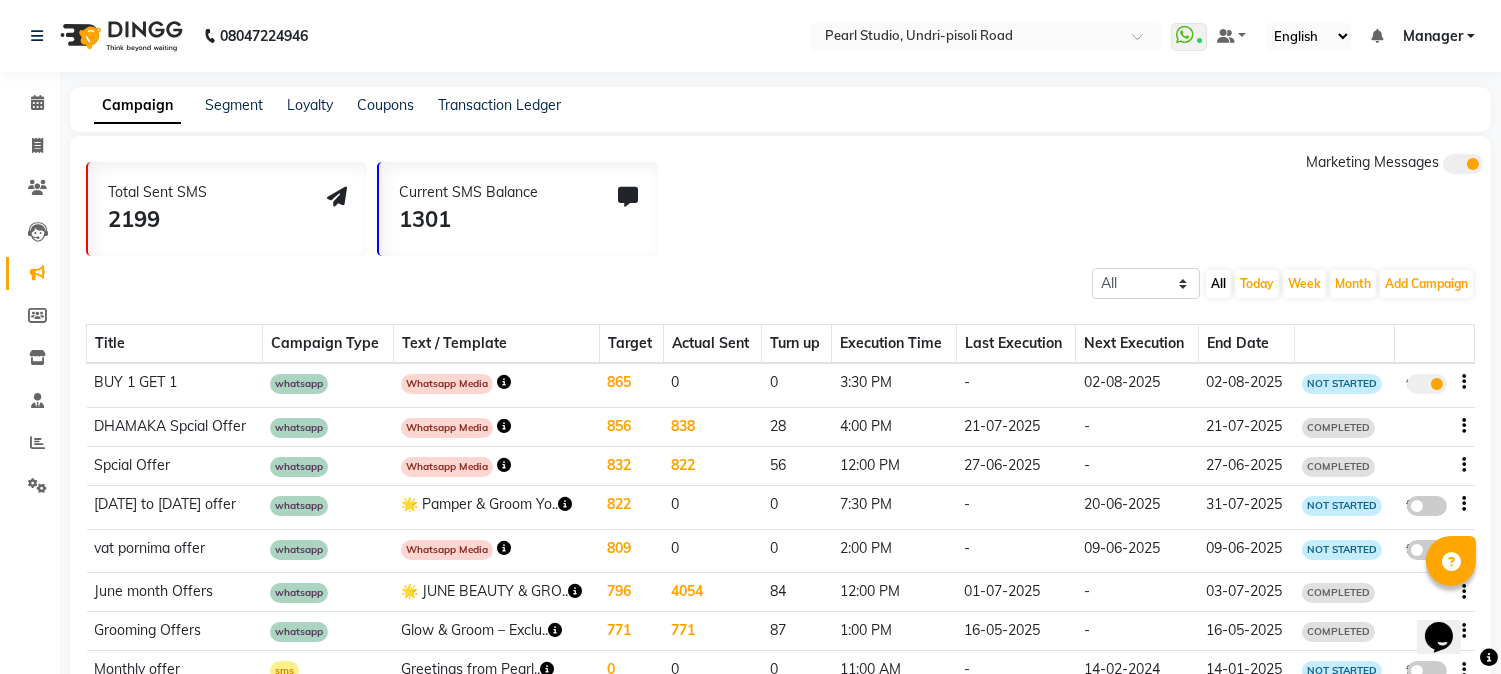 click on "Total Sent SMS 2199 Current SMS Balance 1301 Marketing Messages" 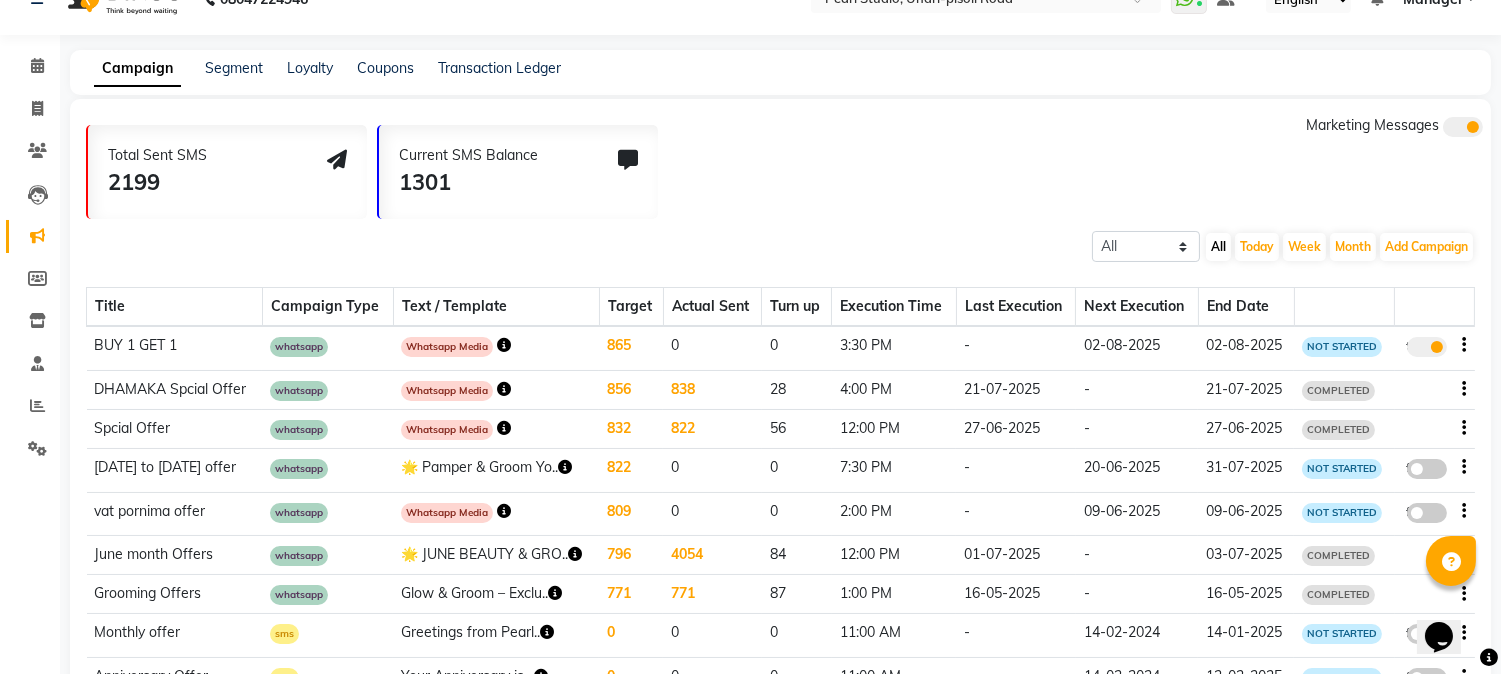 scroll, scrollTop: 0, scrollLeft: 0, axis: both 